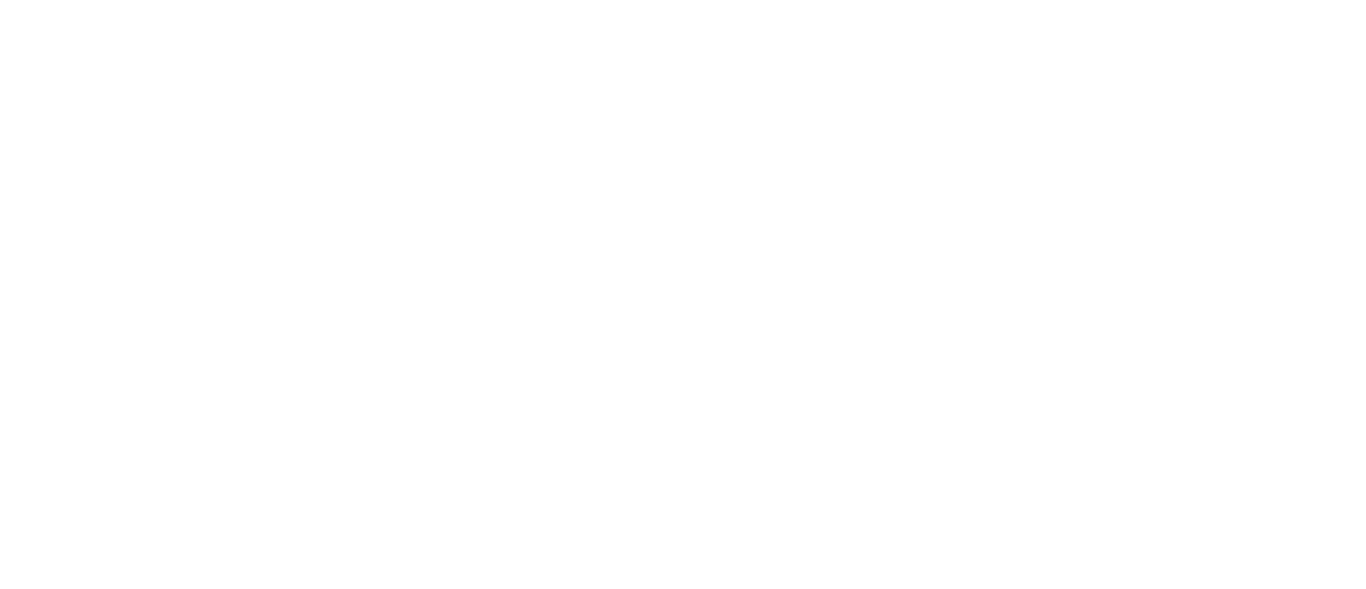 scroll, scrollTop: 0, scrollLeft: 0, axis: both 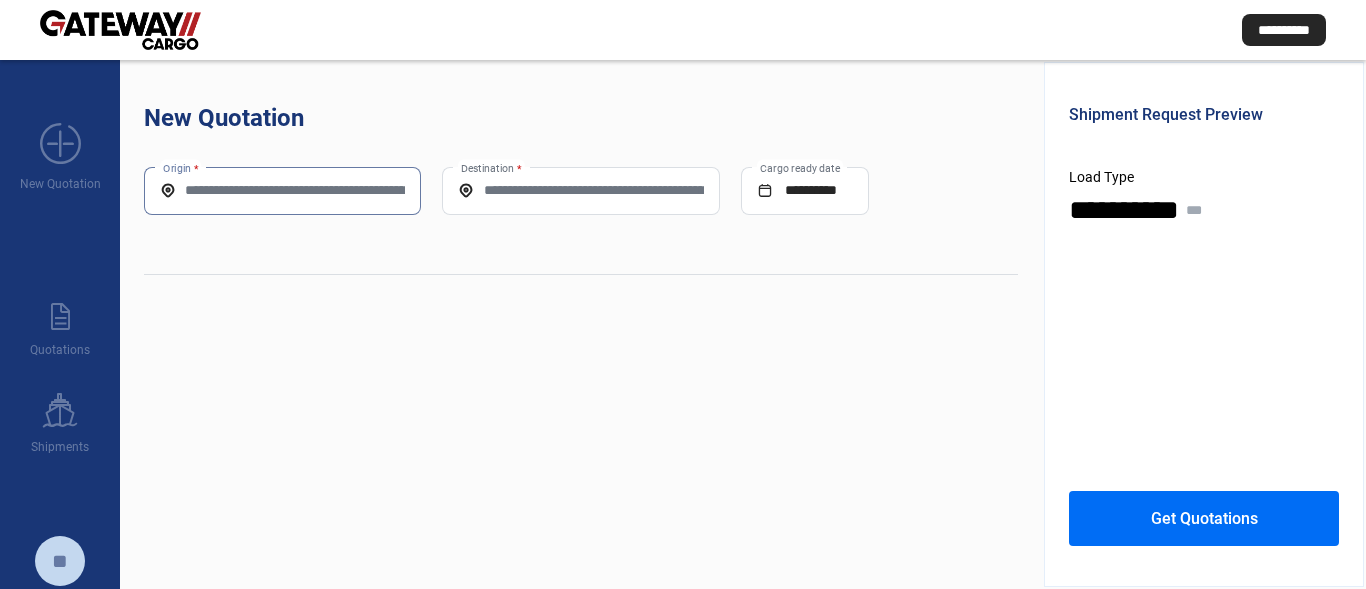 click on "Origin *" at bounding box center (282, 190) 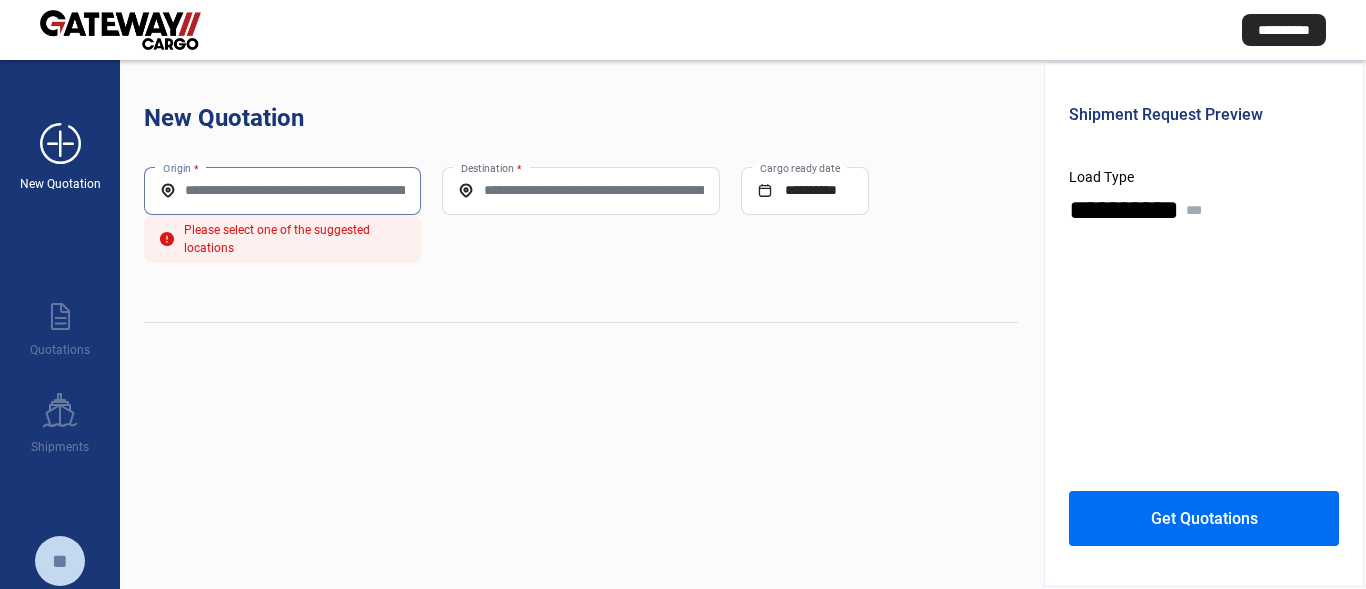 paste on "**********" 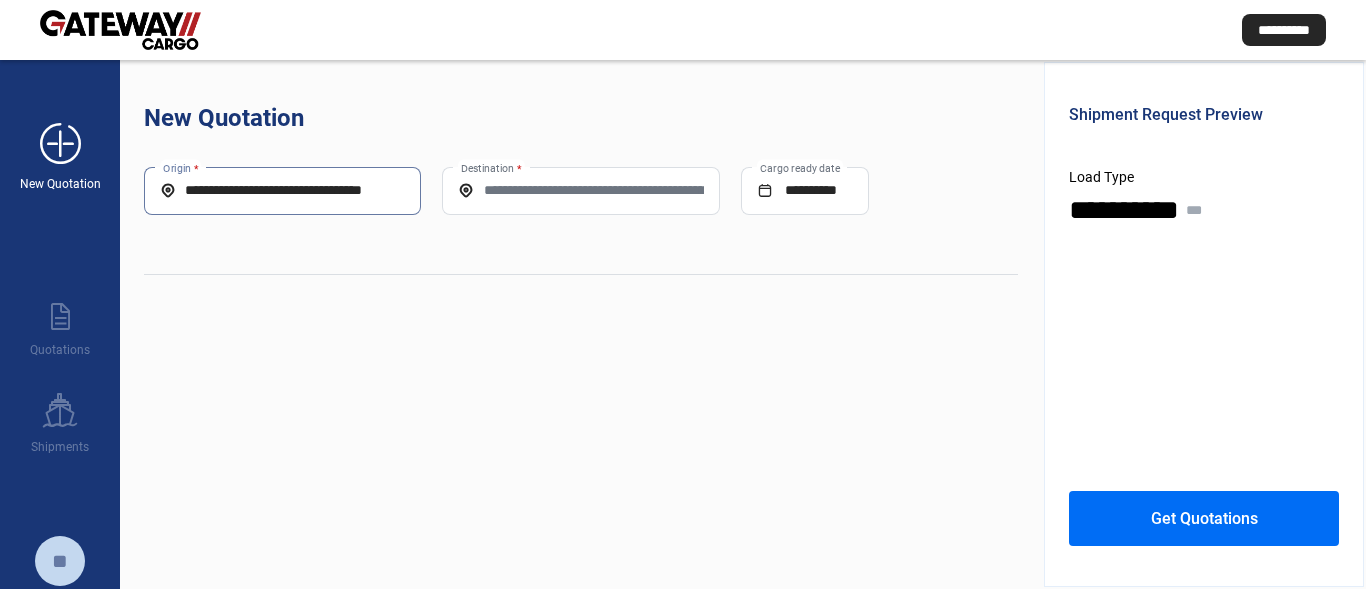 scroll, scrollTop: 0, scrollLeft: 24, axis: horizontal 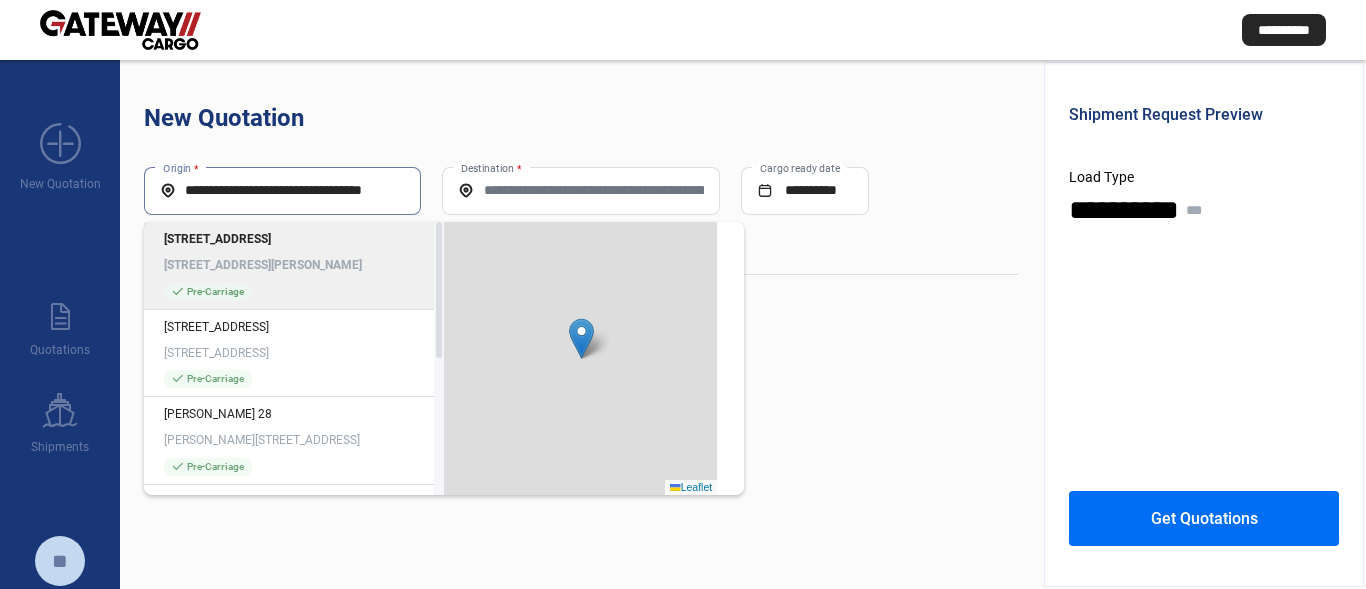 type on "**********" 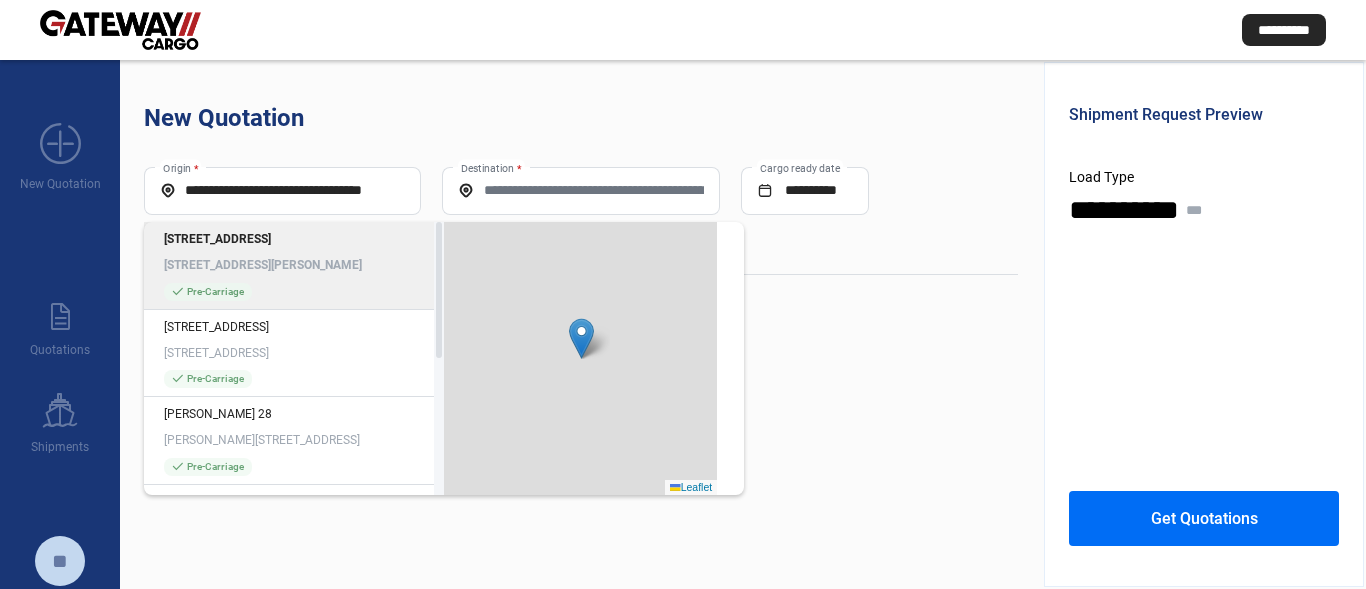 click on "[STREET_ADDRESS]" 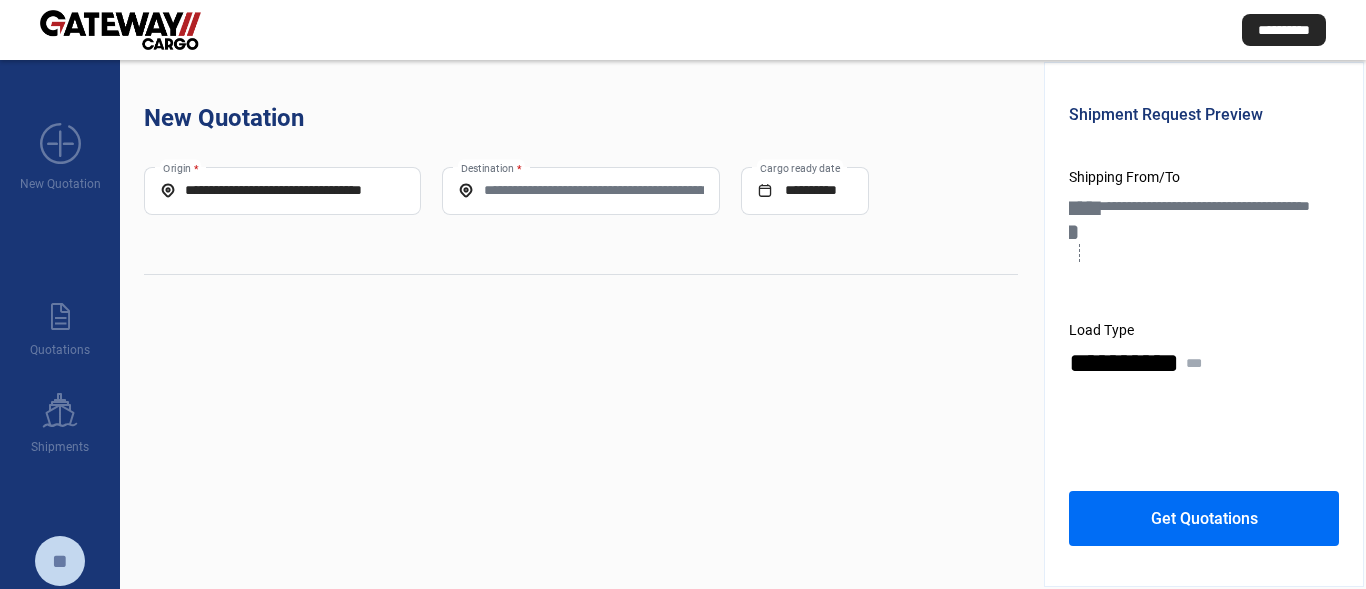 click on "Destination *" at bounding box center (580, 190) 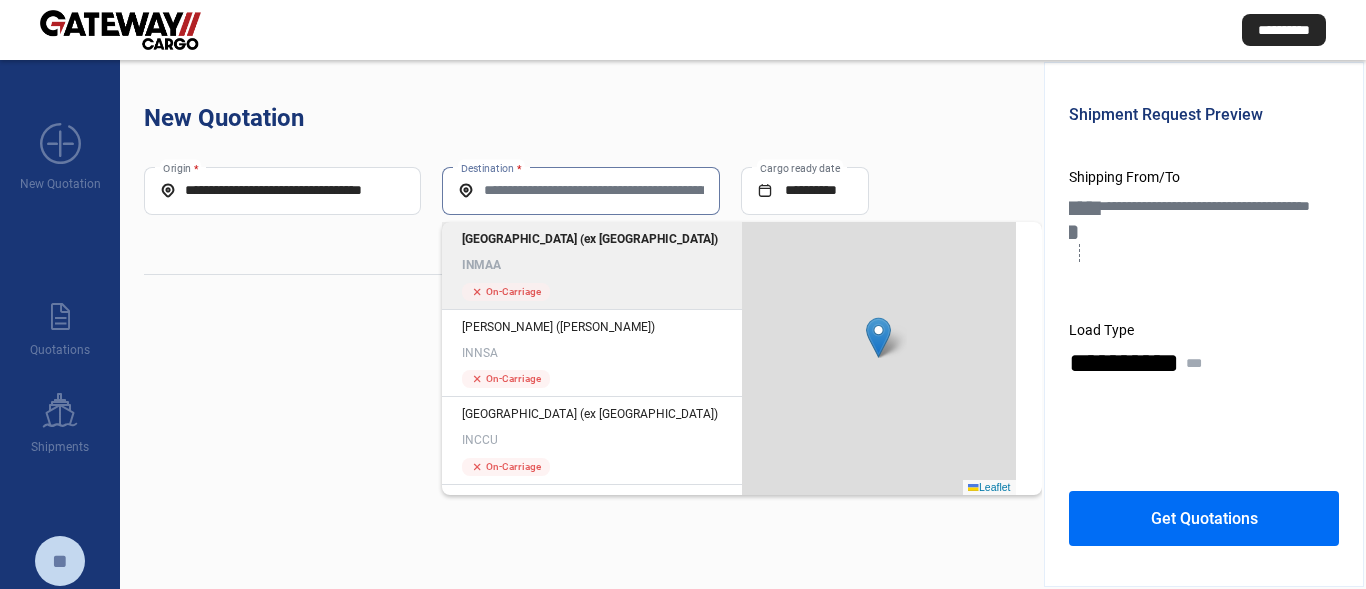 click on "INMAA" 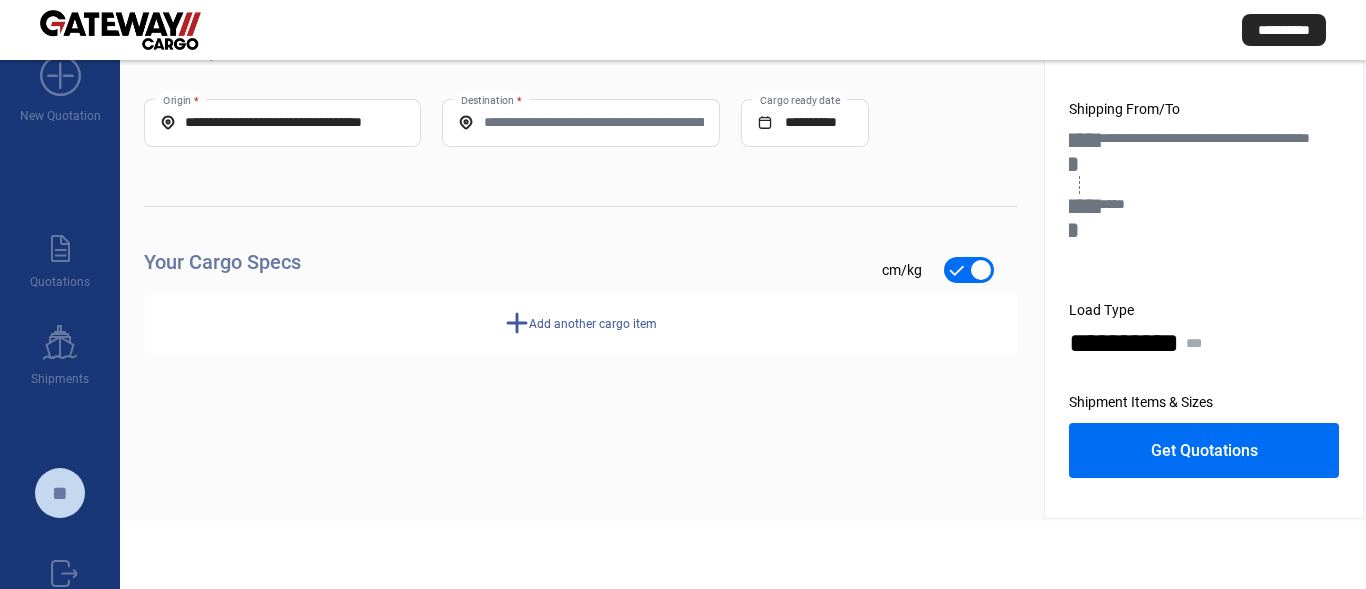 scroll, scrollTop: 0, scrollLeft: 0, axis: both 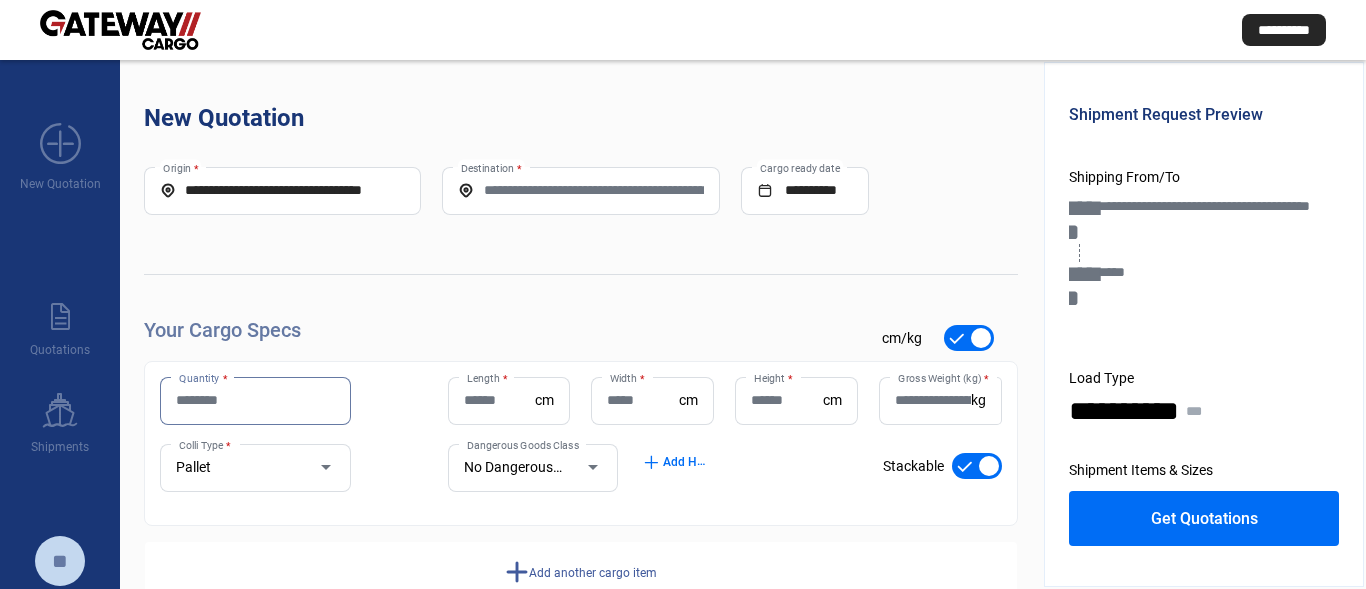 click on "Quantity *" at bounding box center [255, 400] 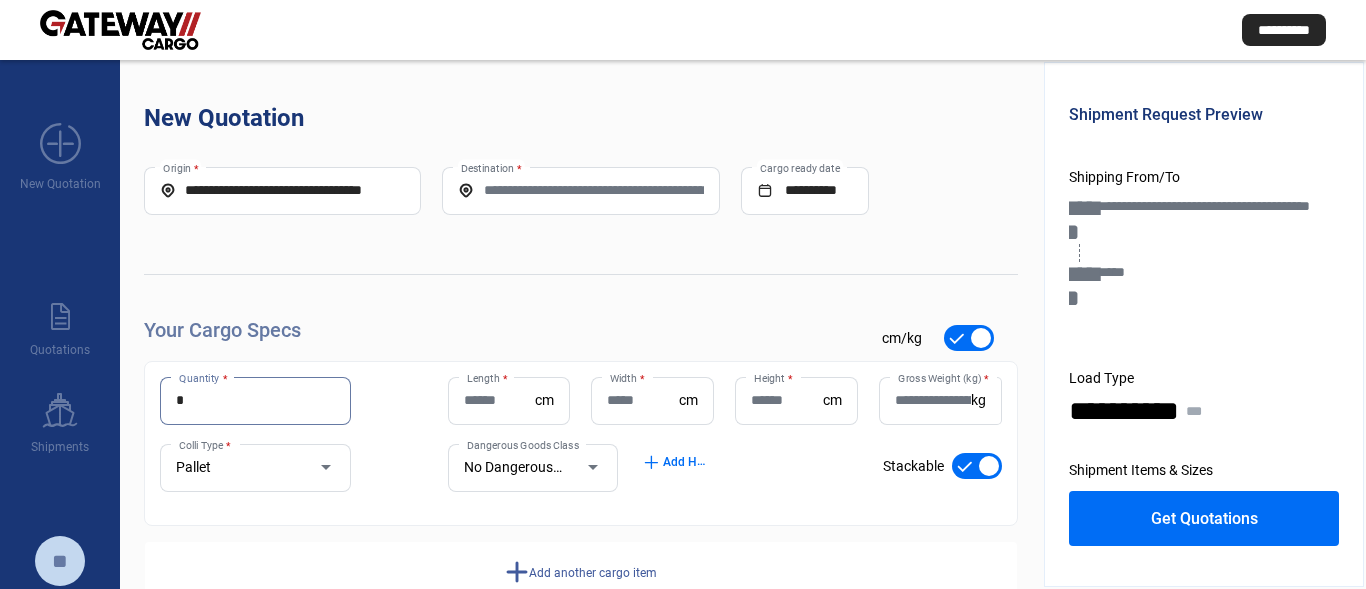 type on "*" 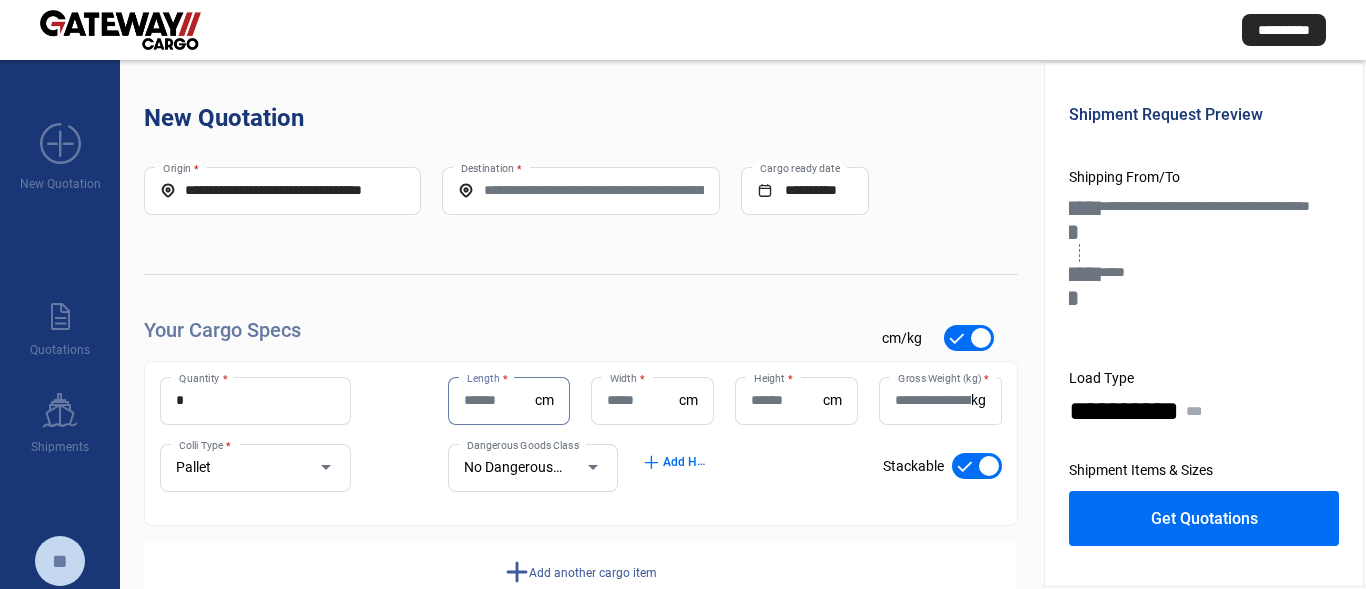 paste on "***" 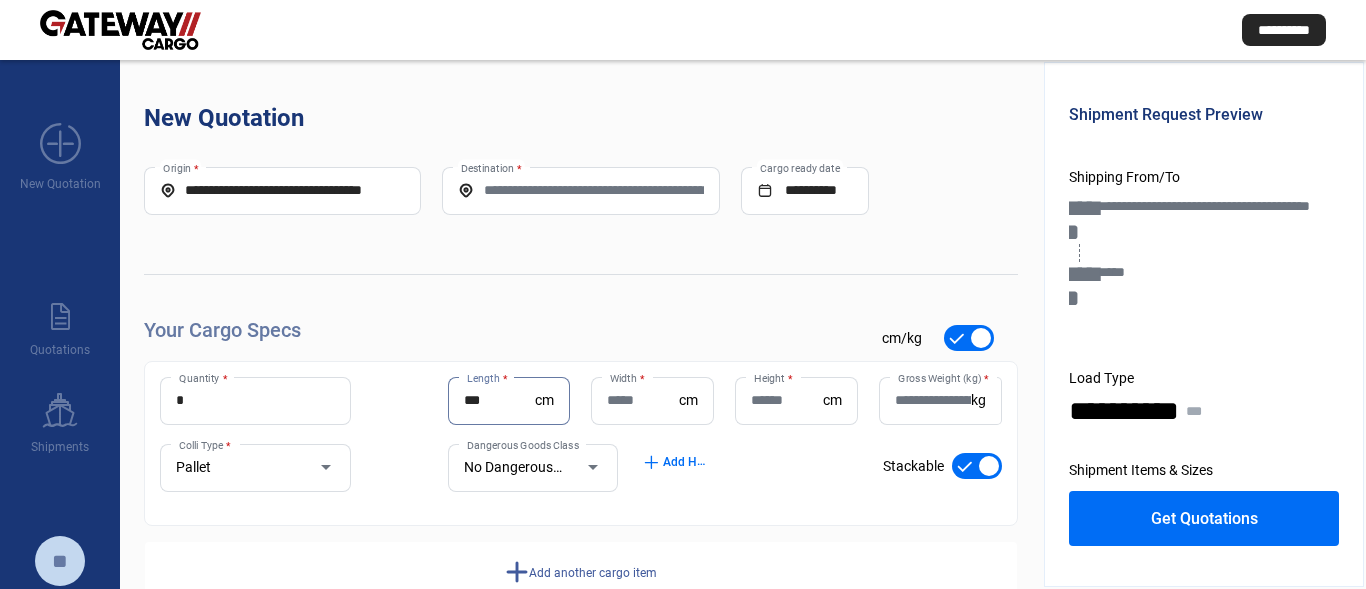 type on "***" 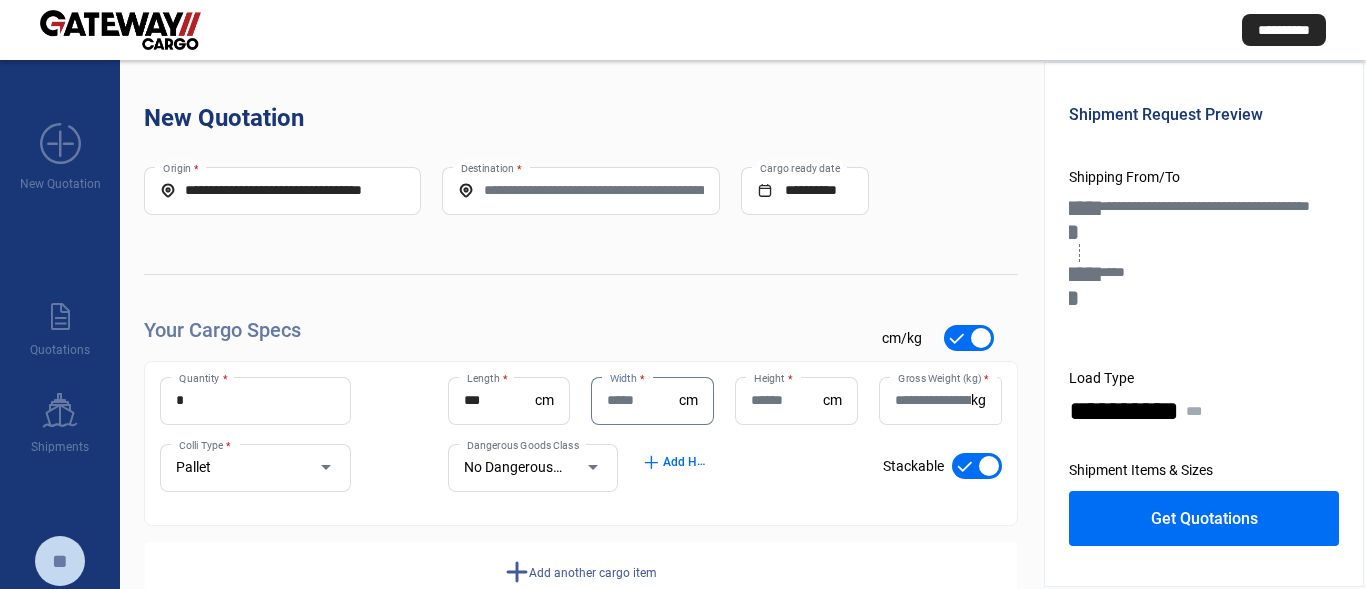 paste on "***" 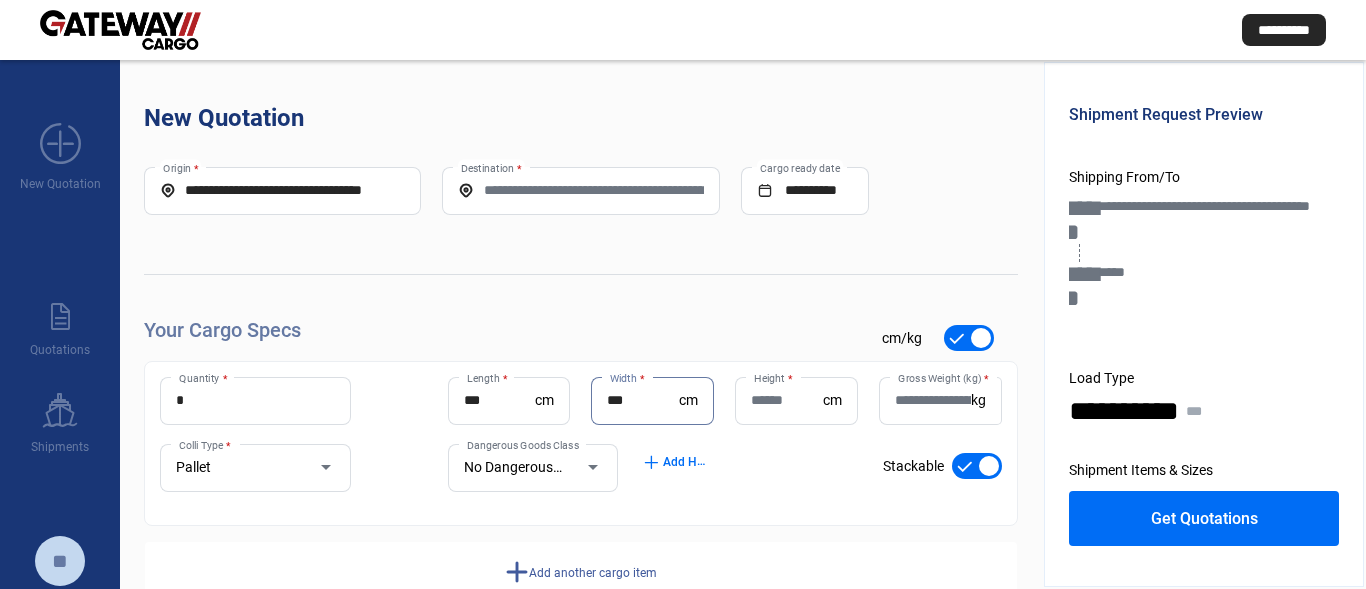 type on "***" 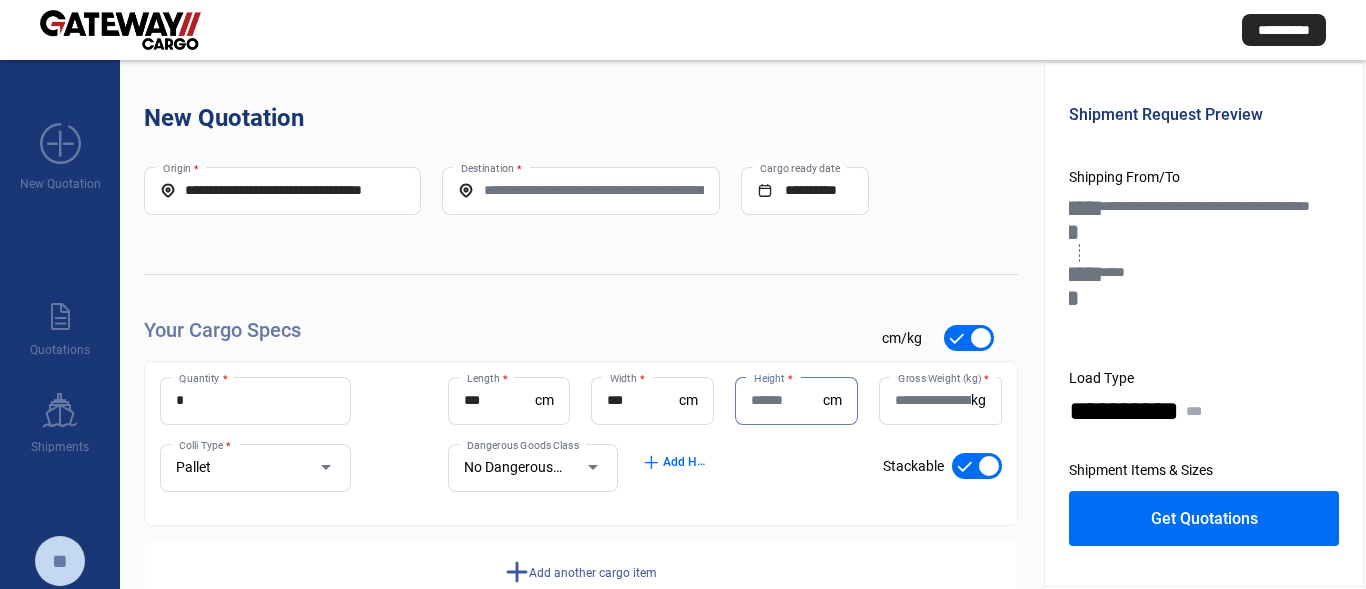 paste on "**" 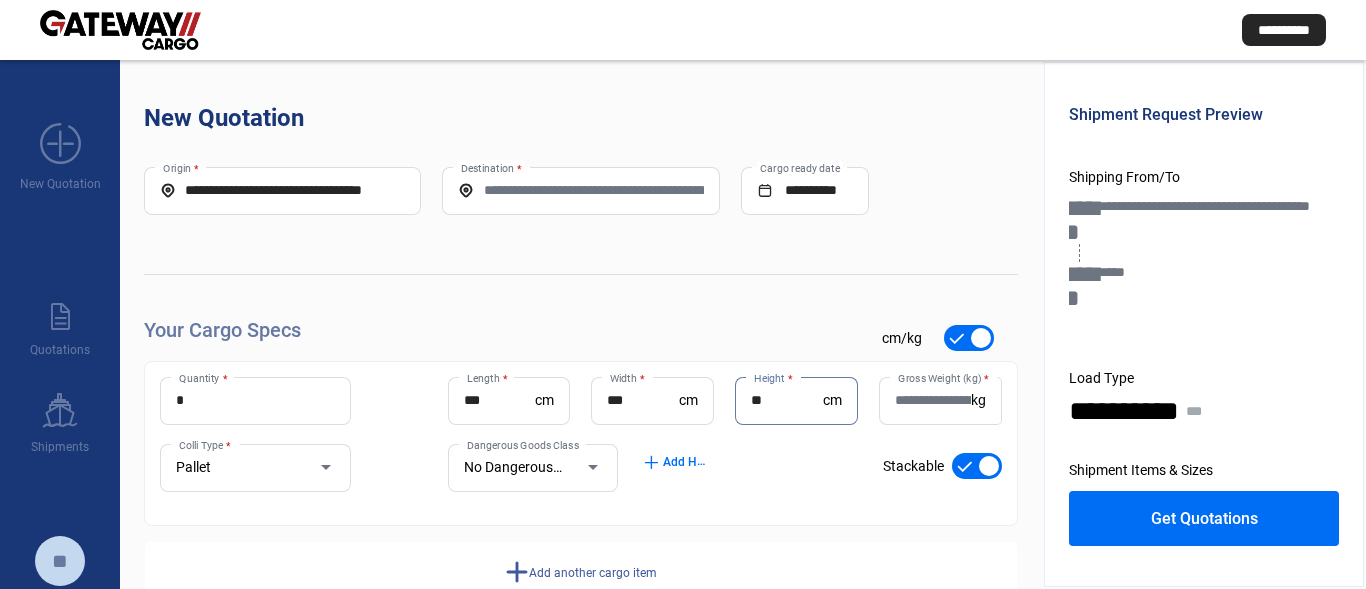 type on "**" 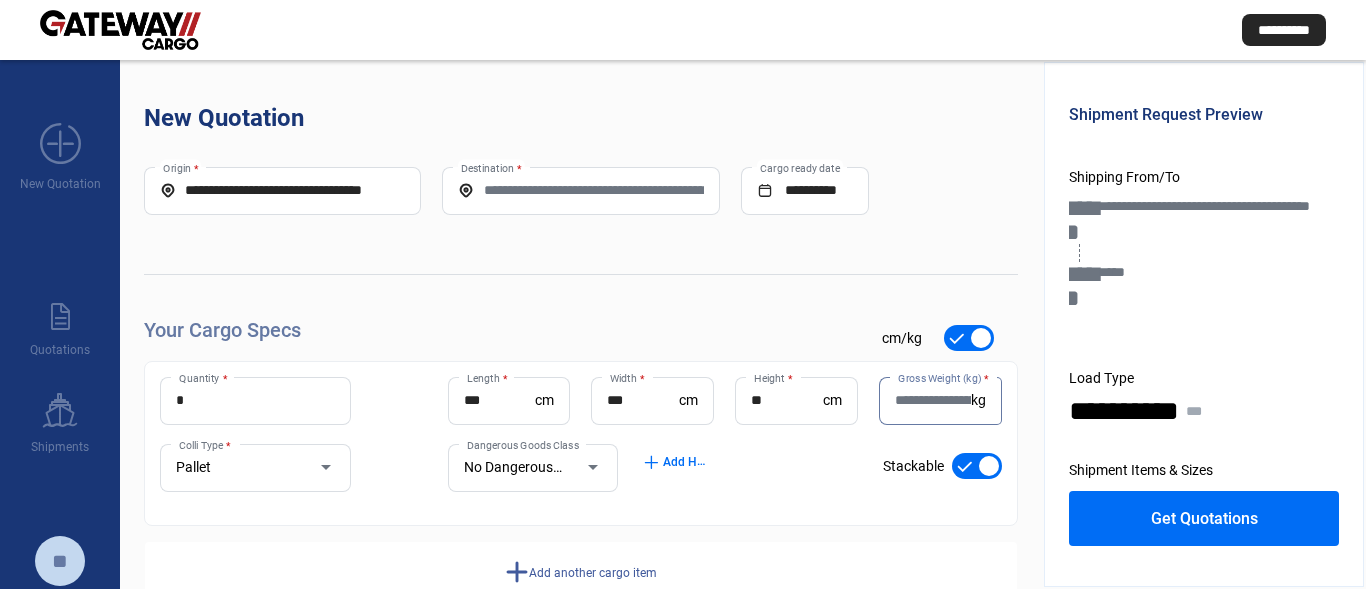 paste on "******" 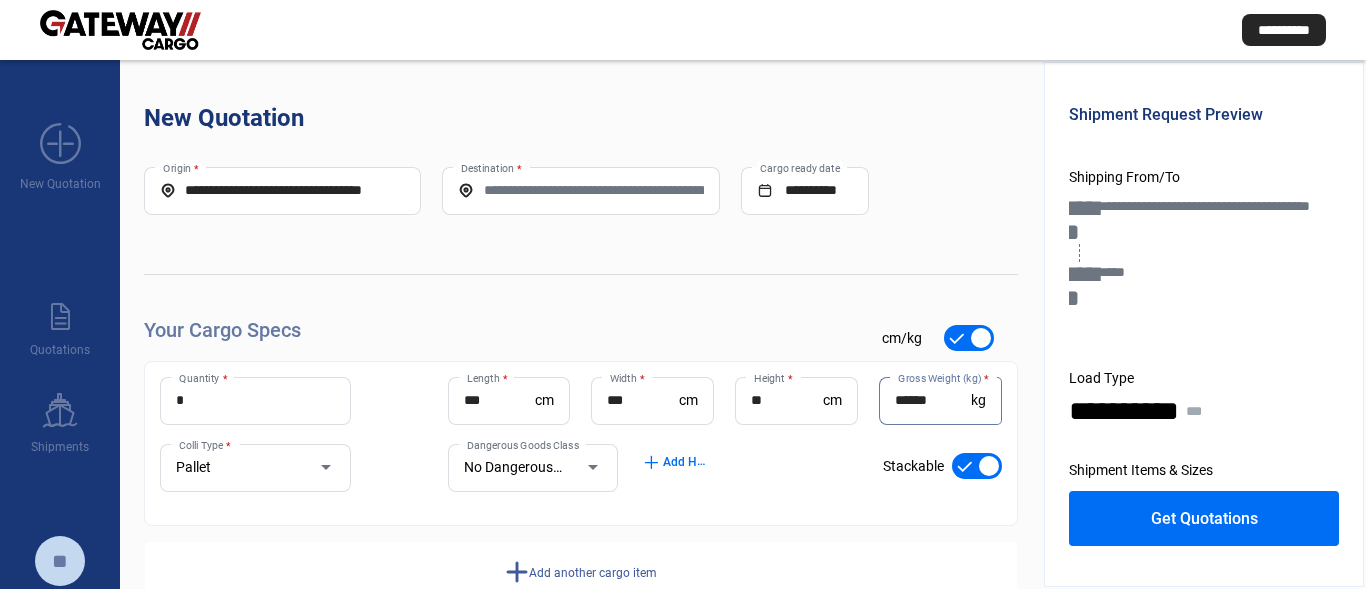 type on "******" 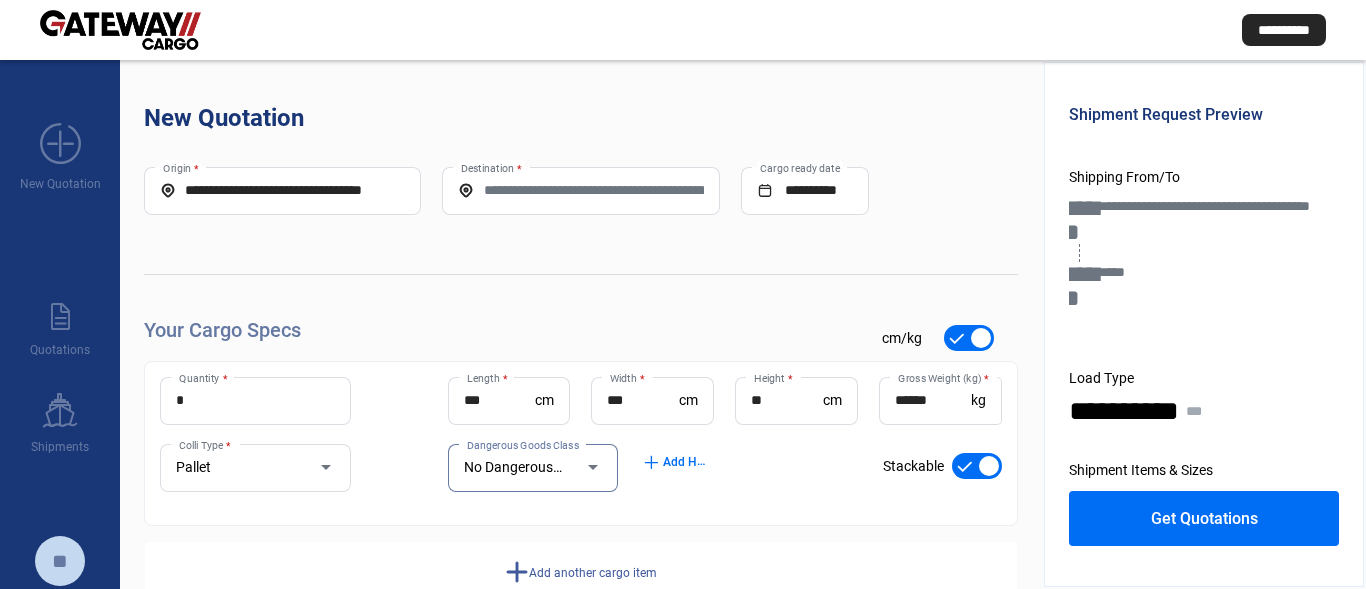 type 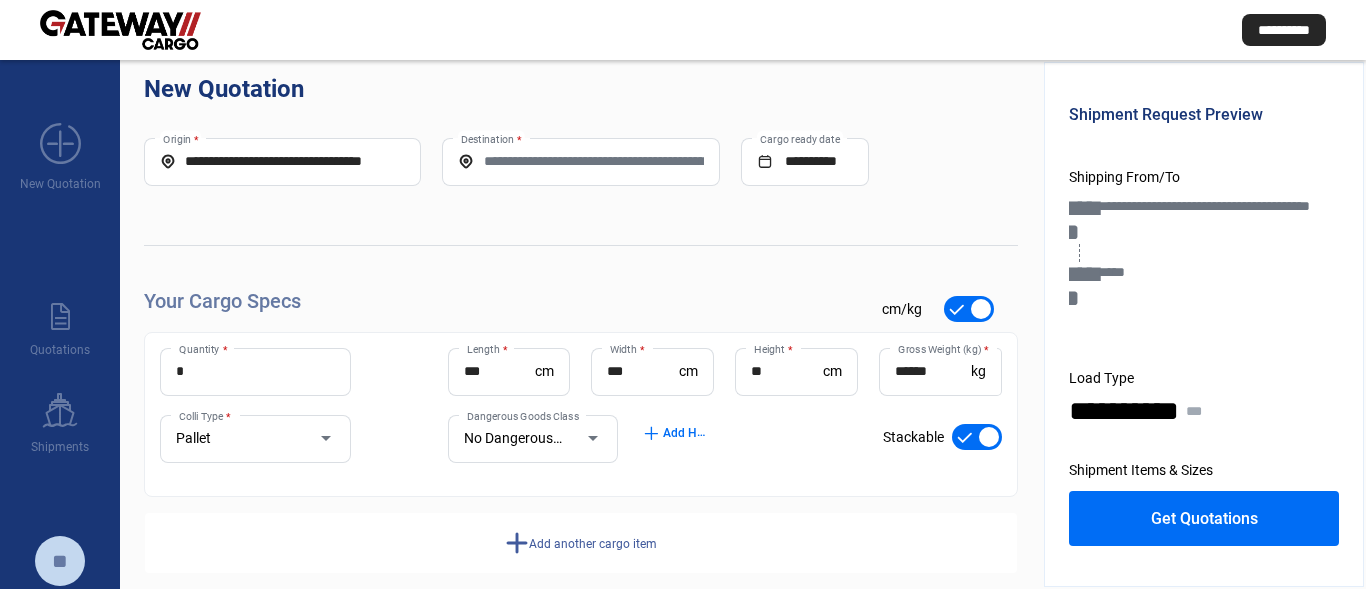 scroll, scrollTop: 54, scrollLeft: 0, axis: vertical 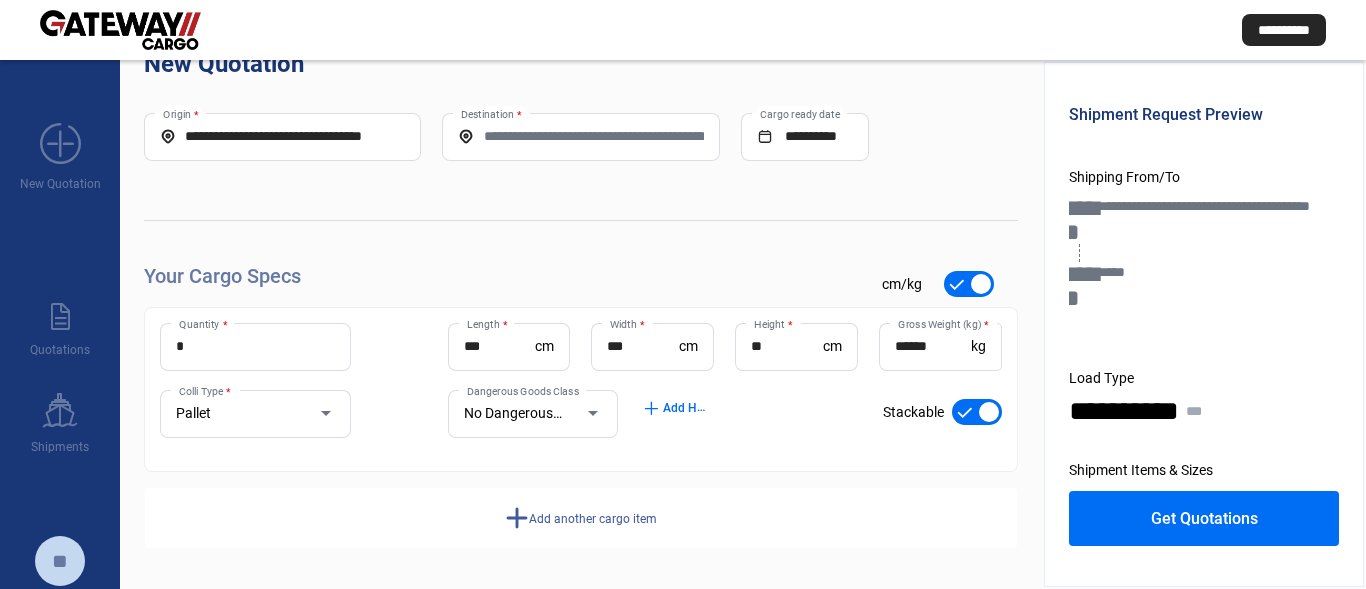 click on "Add another cargo item" 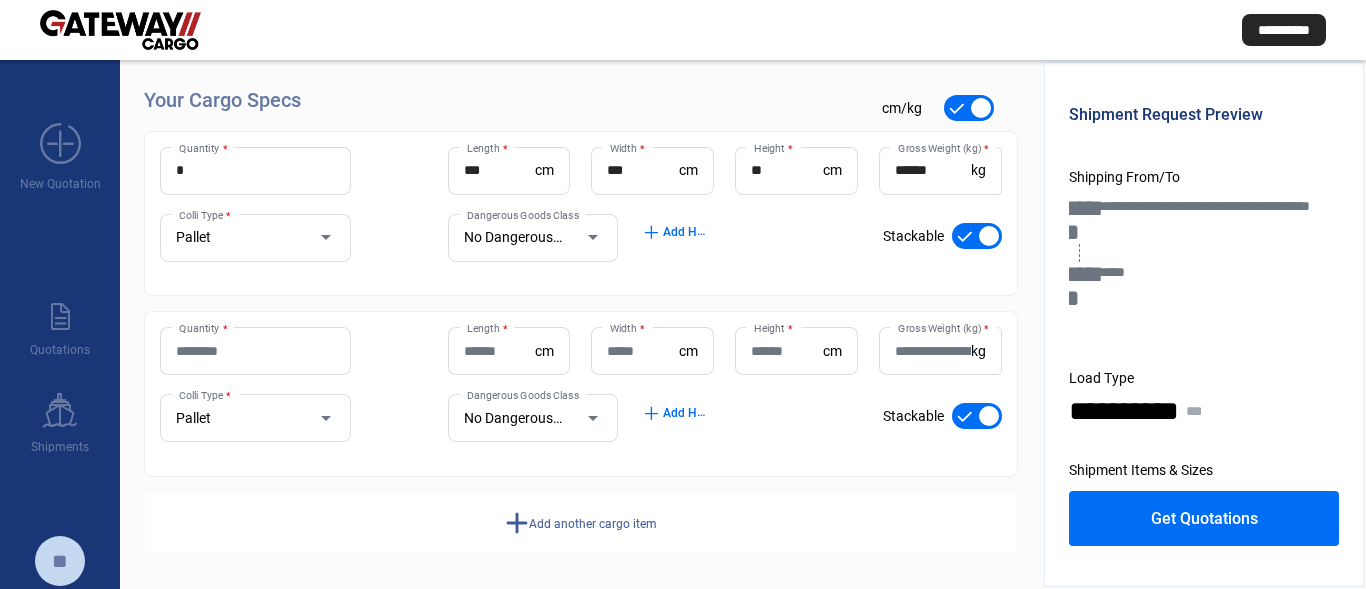 scroll, scrollTop: 235, scrollLeft: 0, axis: vertical 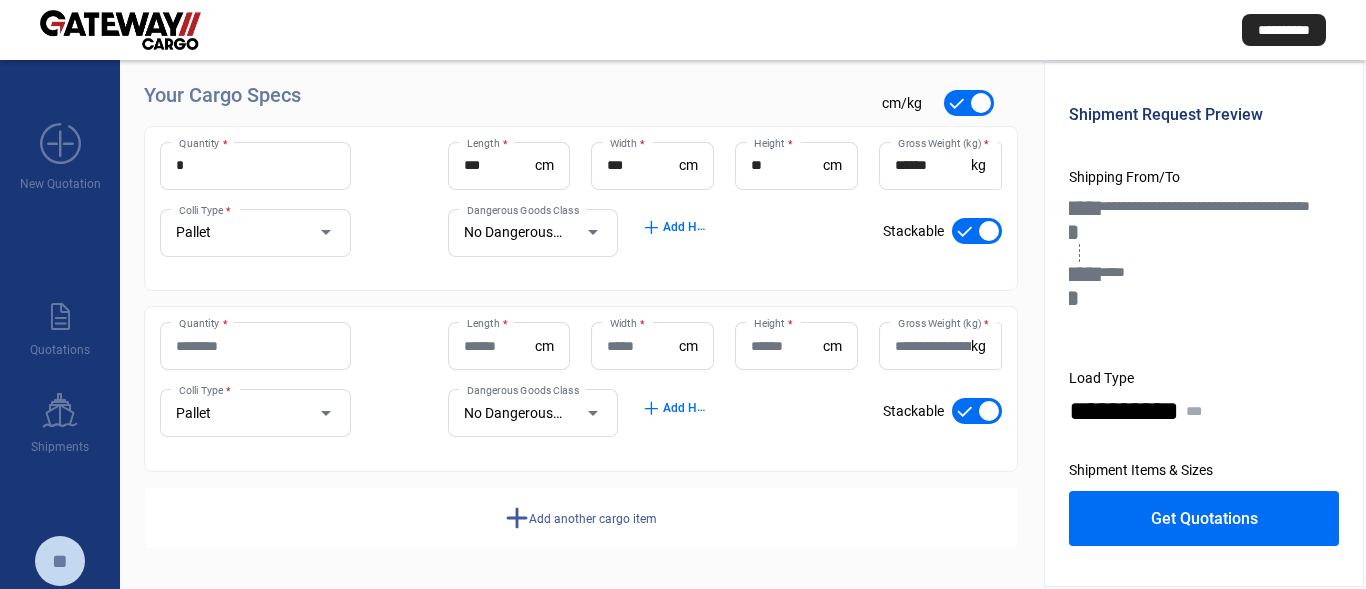 click on "Gross Weight (kg)  *" at bounding box center [933, 346] 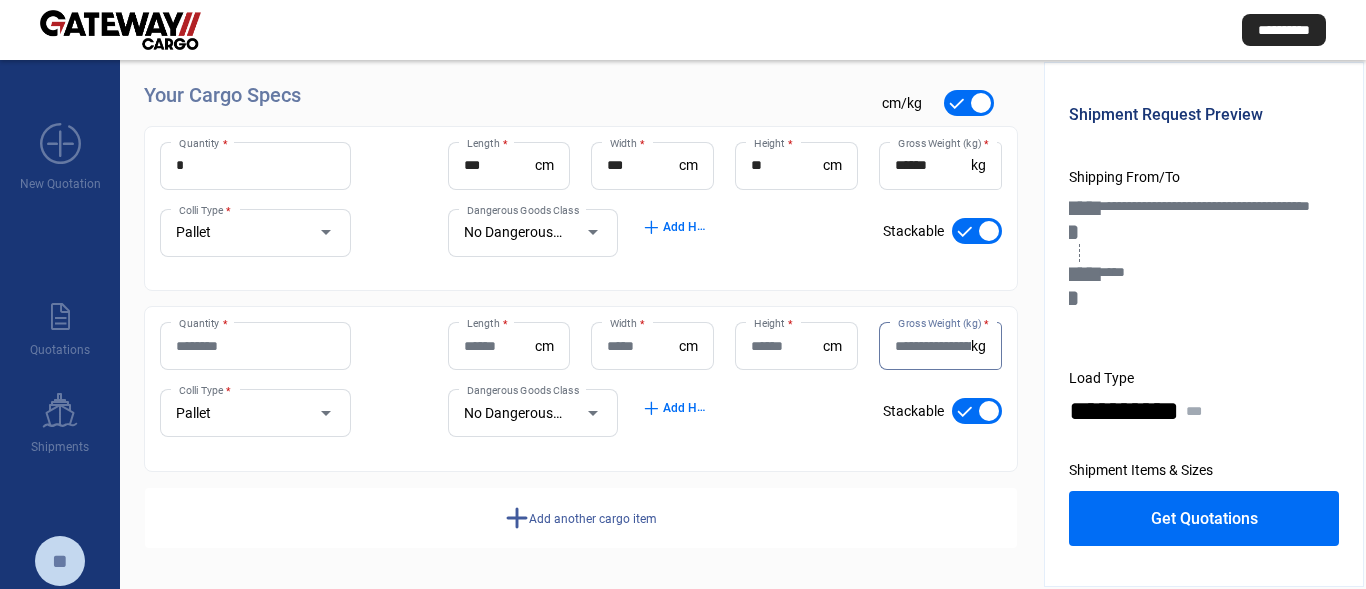 paste on "******" 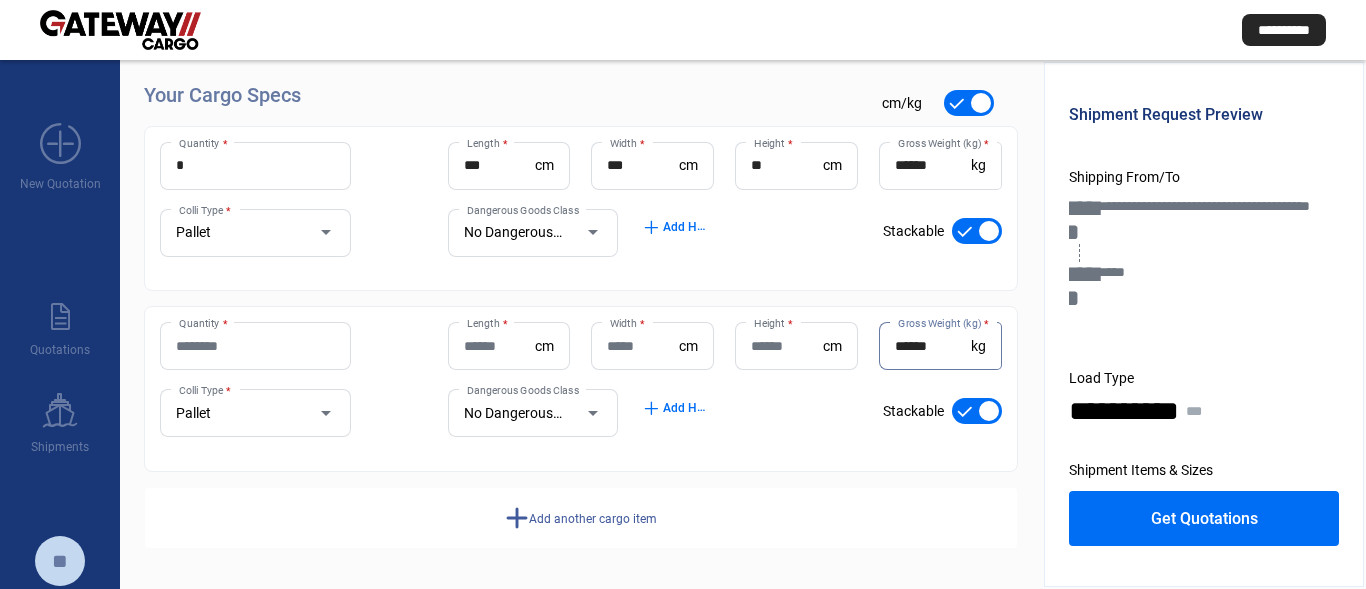 type on "******" 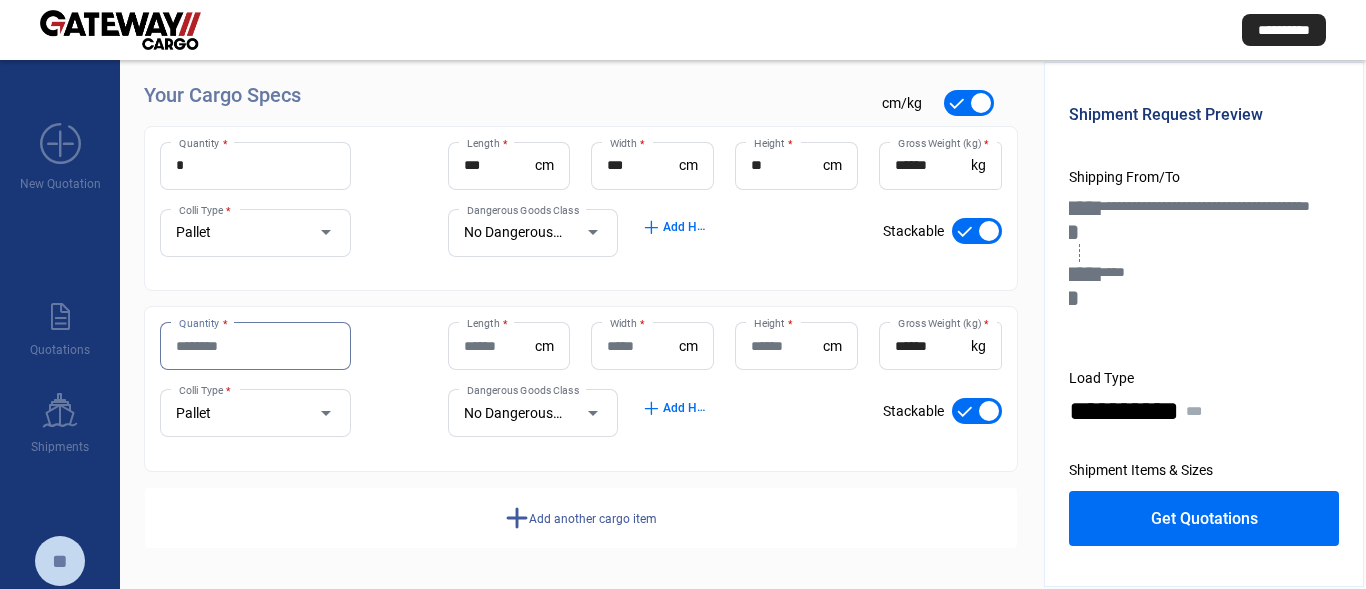 click on "Quantity *" at bounding box center [255, 346] 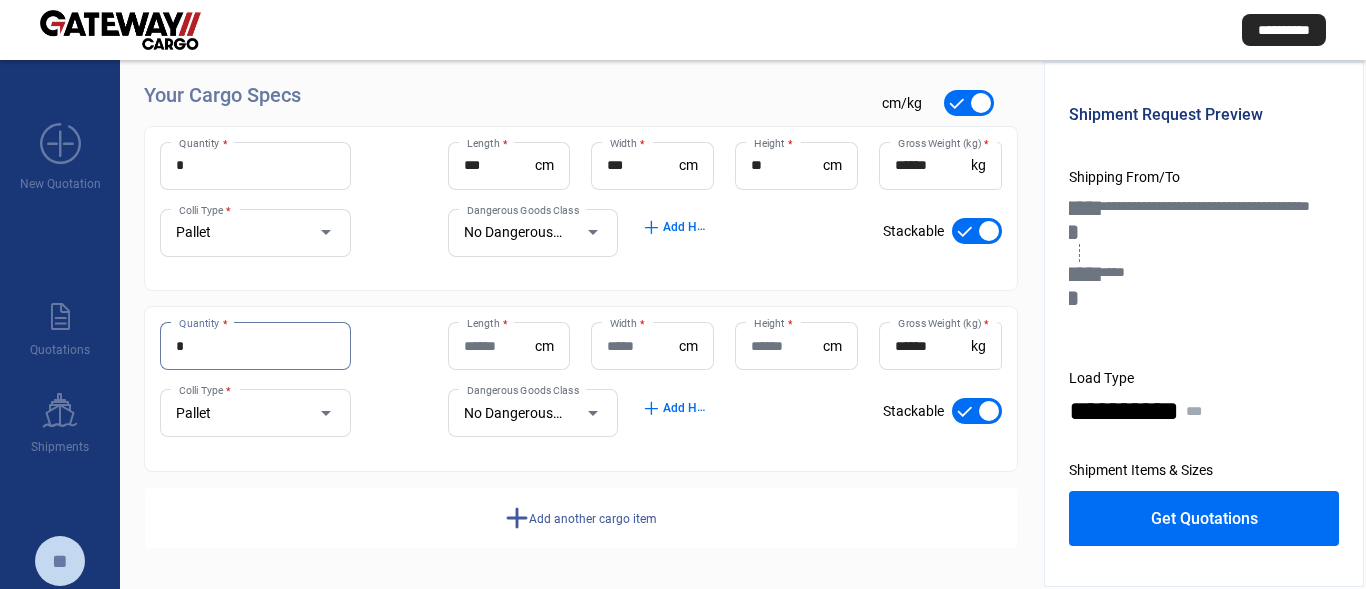 type on "*" 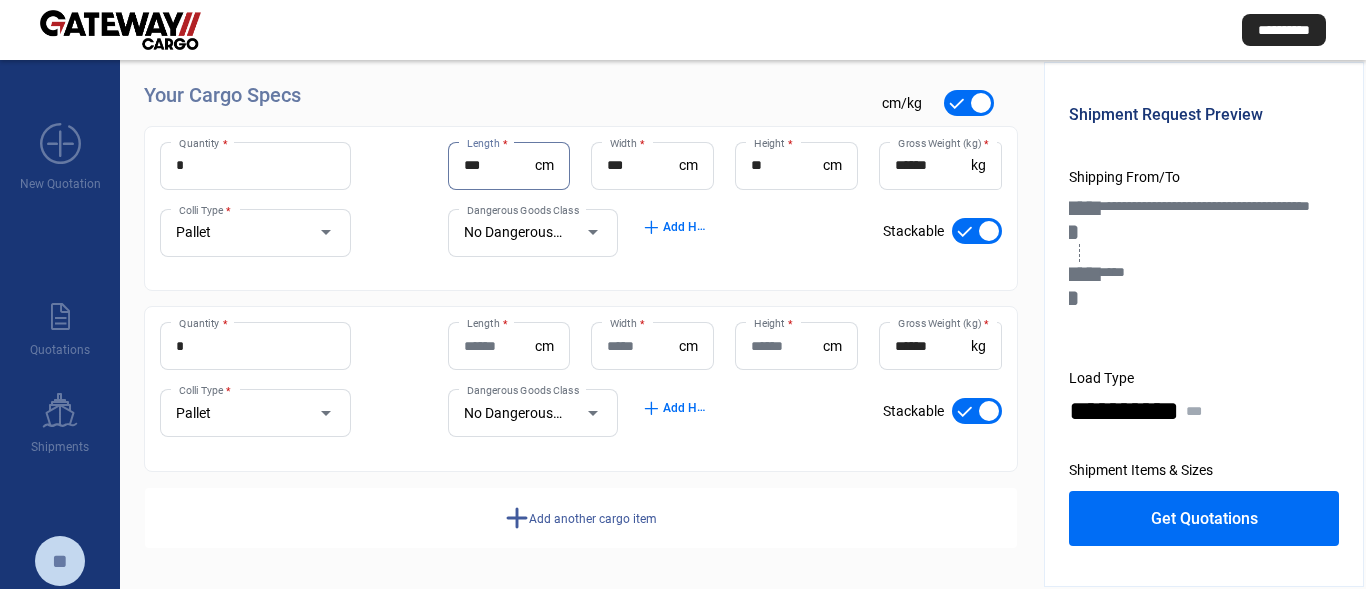 drag, startPoint x: 467, startPoint y: 168, endPoint x: 657, endPoint y: 167, distance: 190.00262 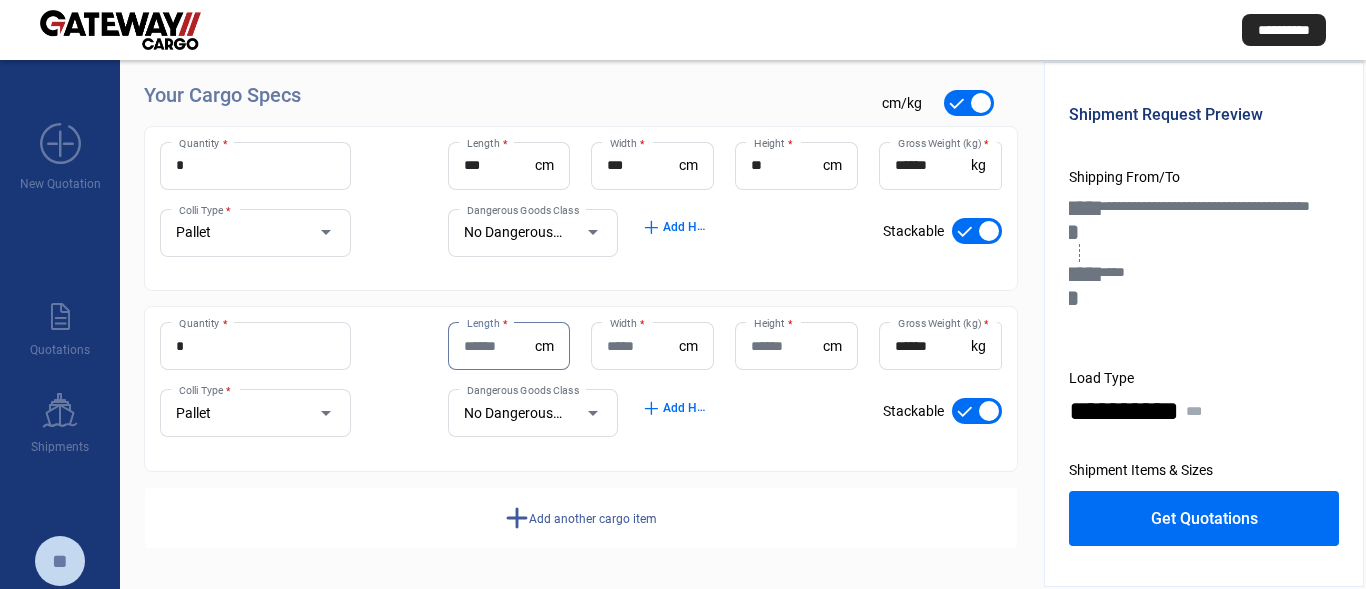 paste on "***" 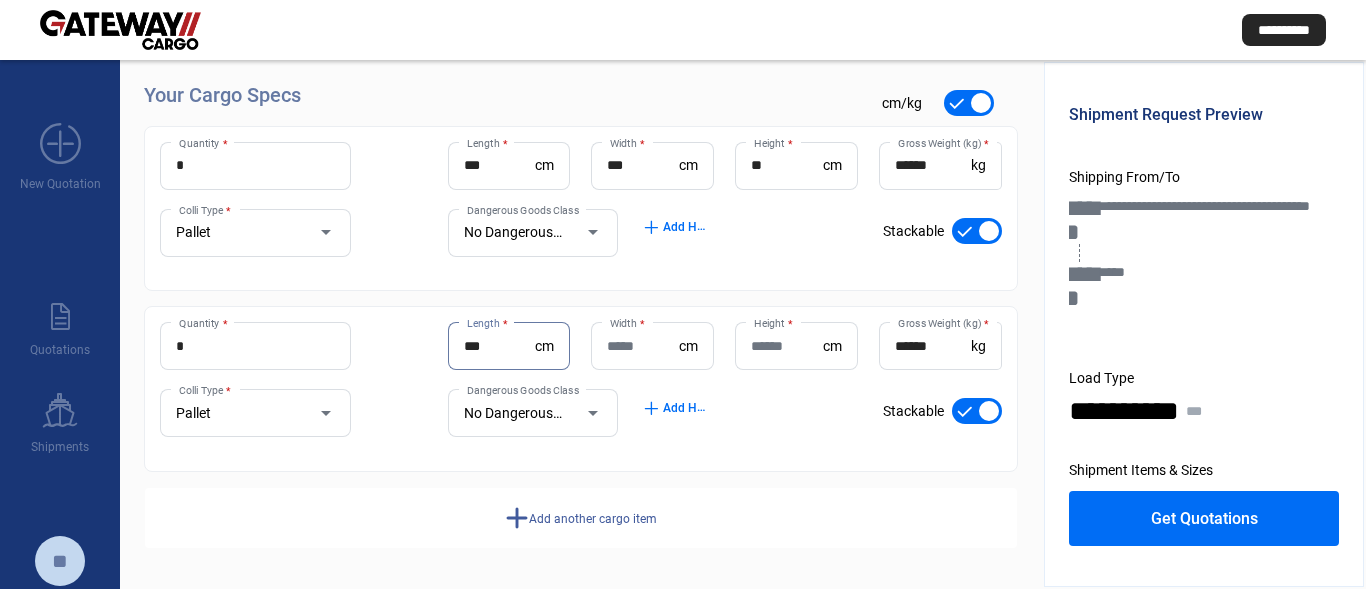 type on "***" 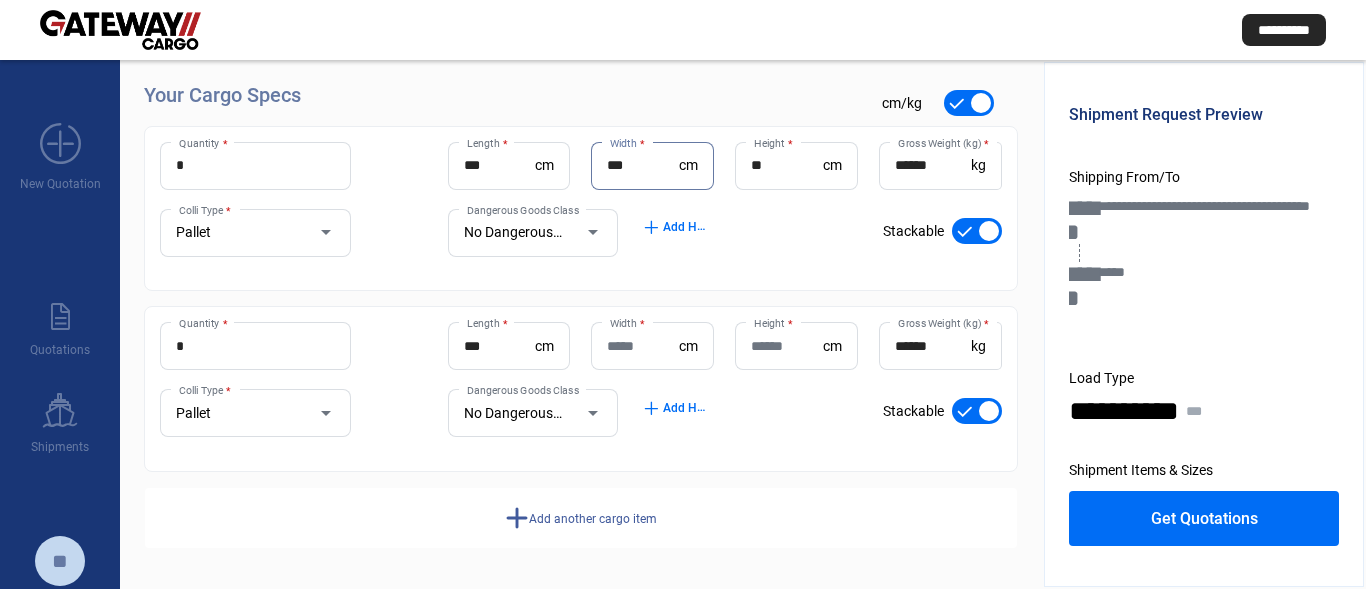 click on "***" at bounding box center (643, 165) 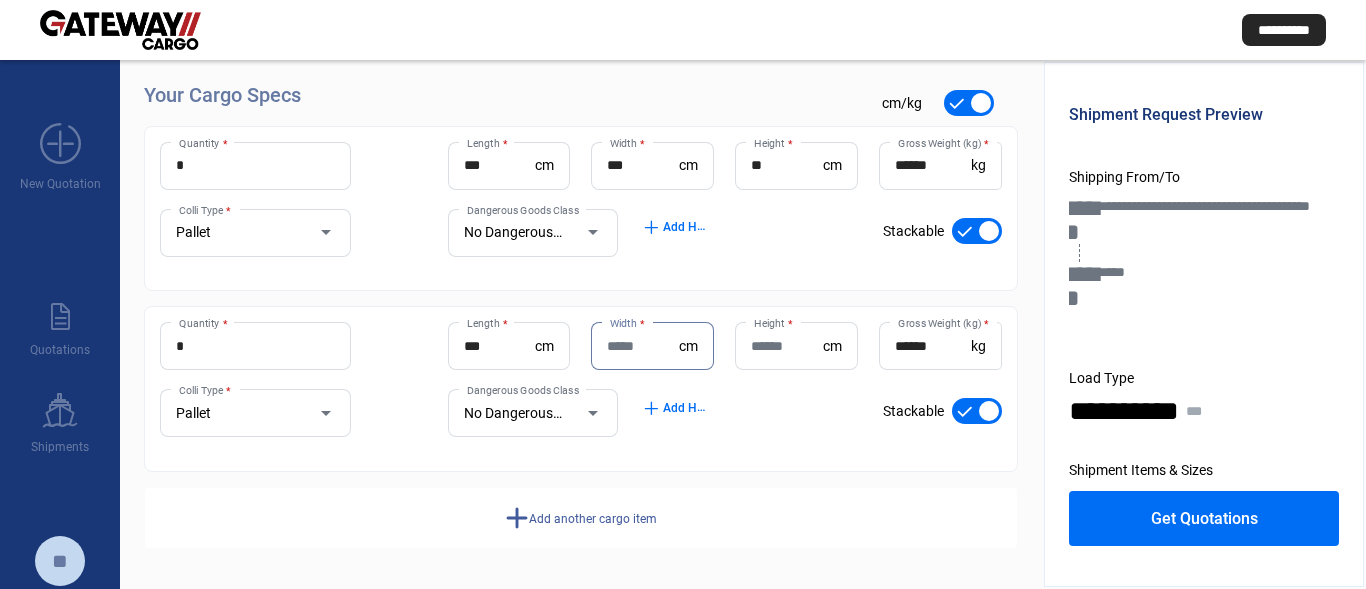 click on "Width  *" at bounding box center [643, 346] 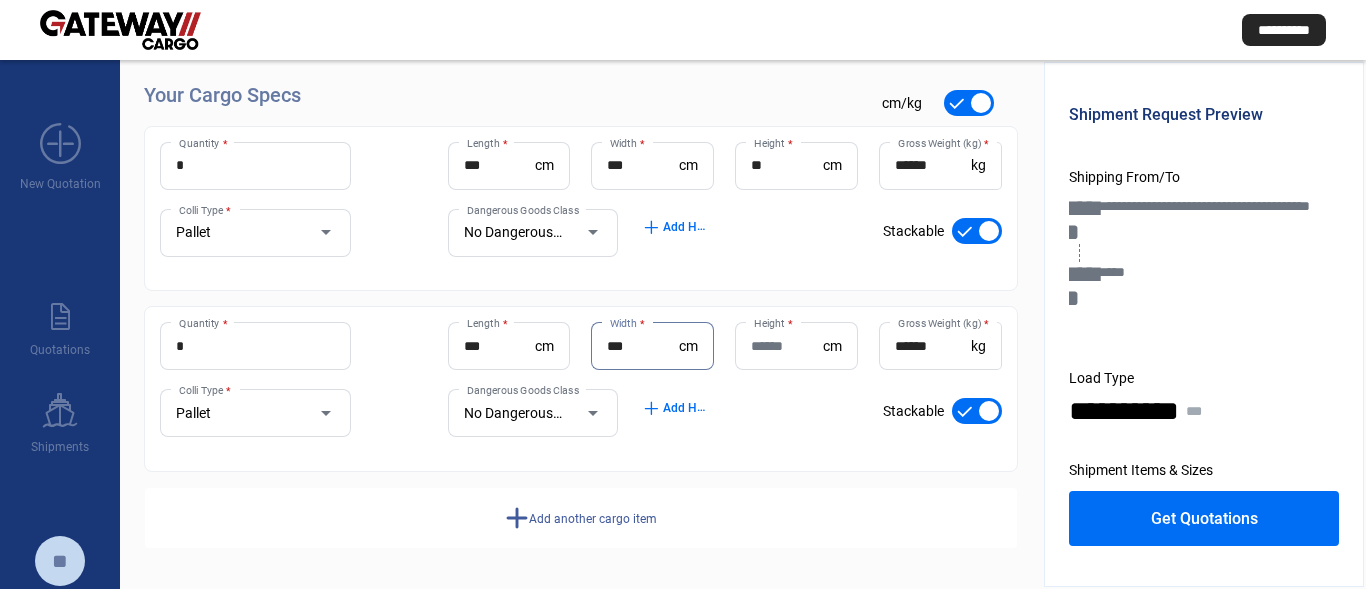type on "***" 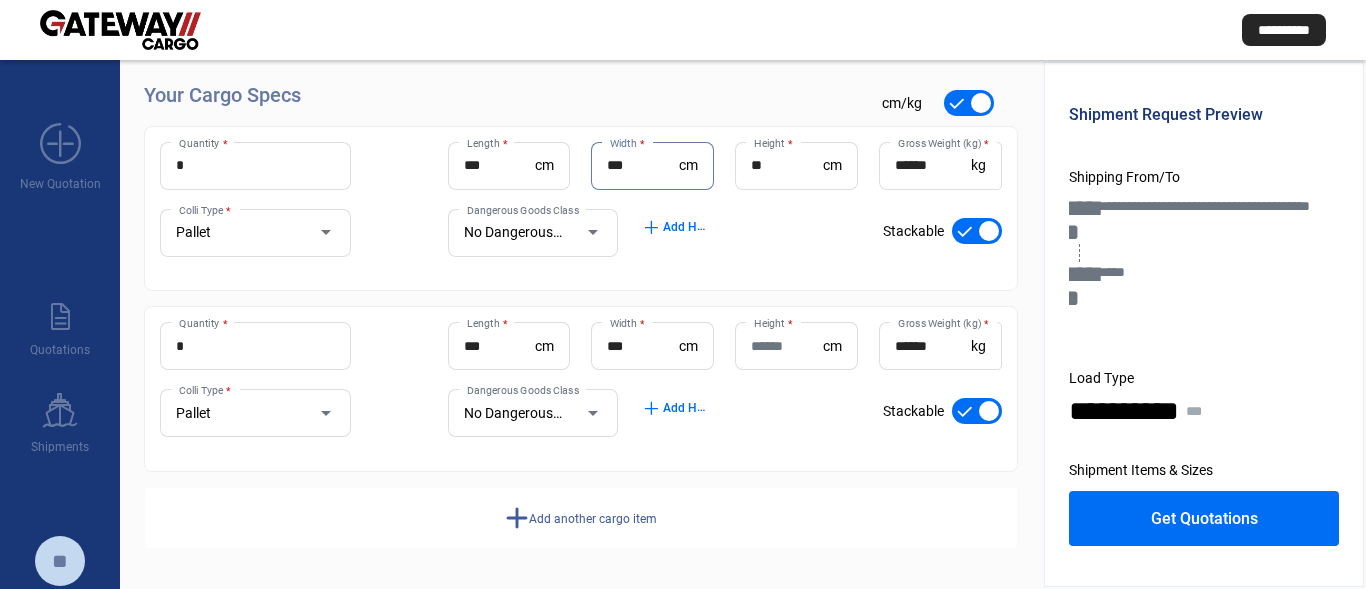 click on "***" at bounding box center [643, 165] 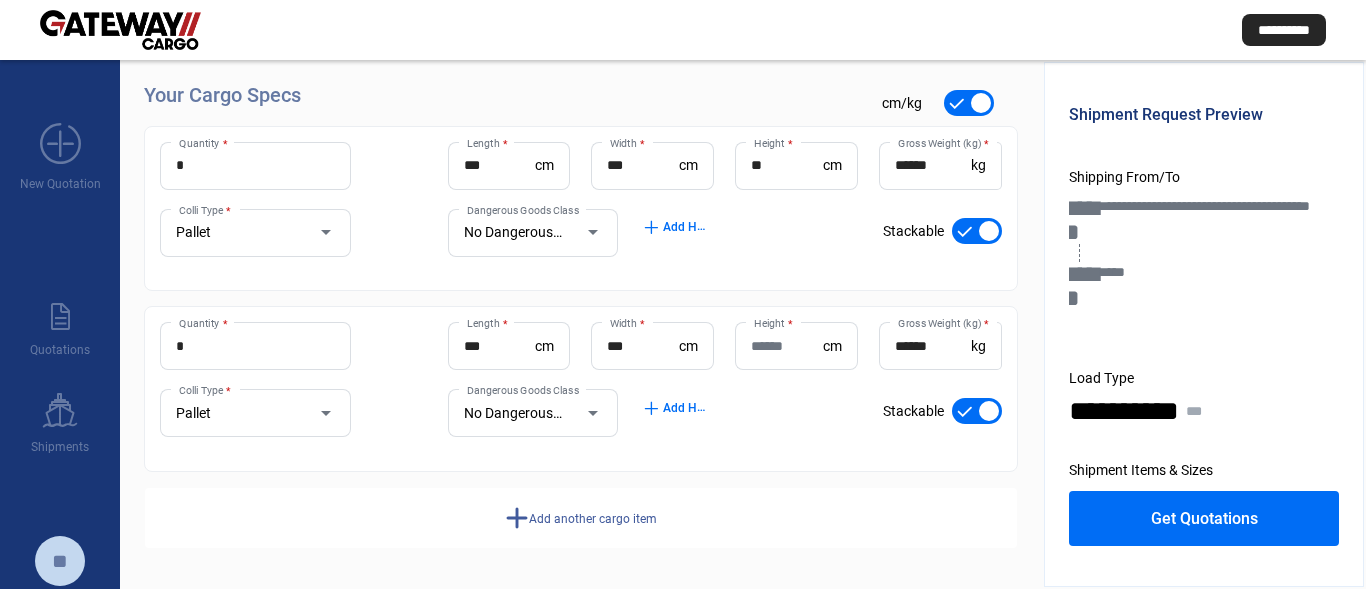 click on "*** Width  *" 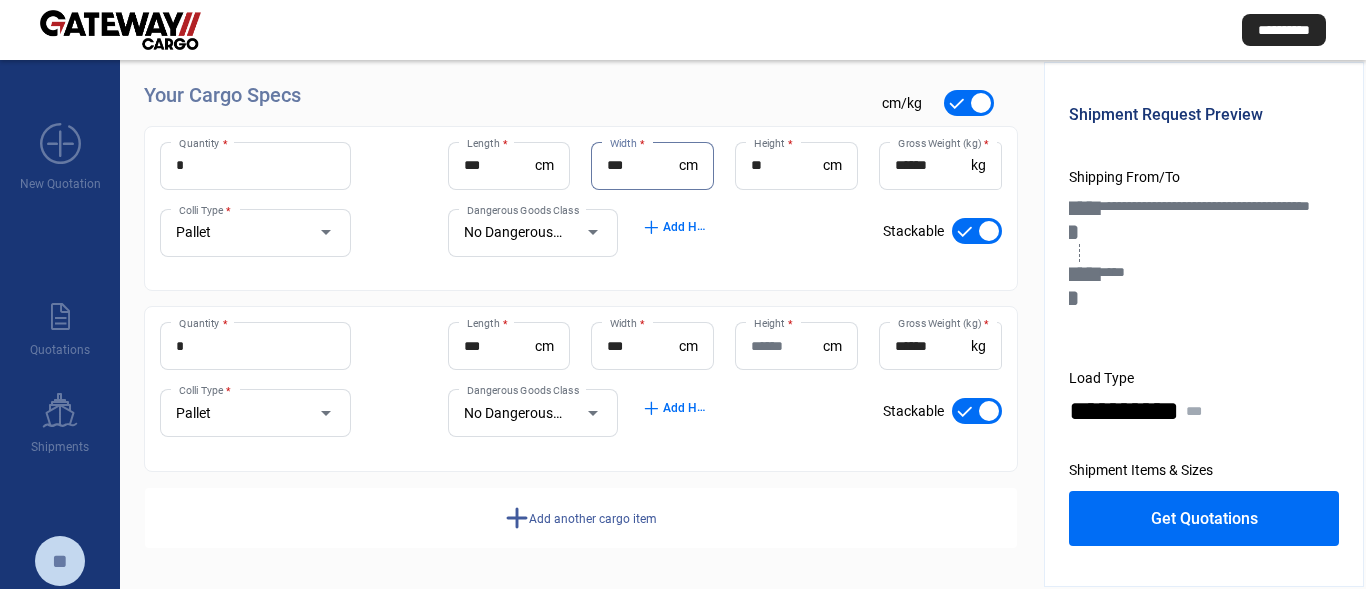 click on "***" at bounding box center (643, 165) 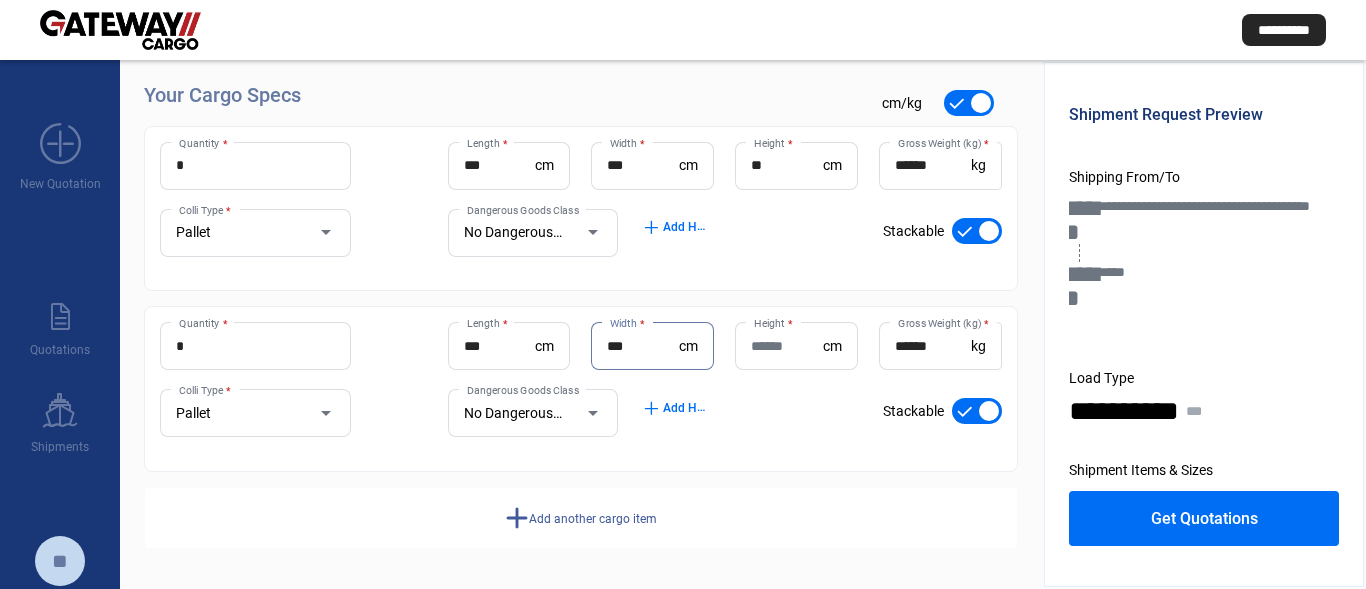 click on "***" at bounding box center (643, 346) 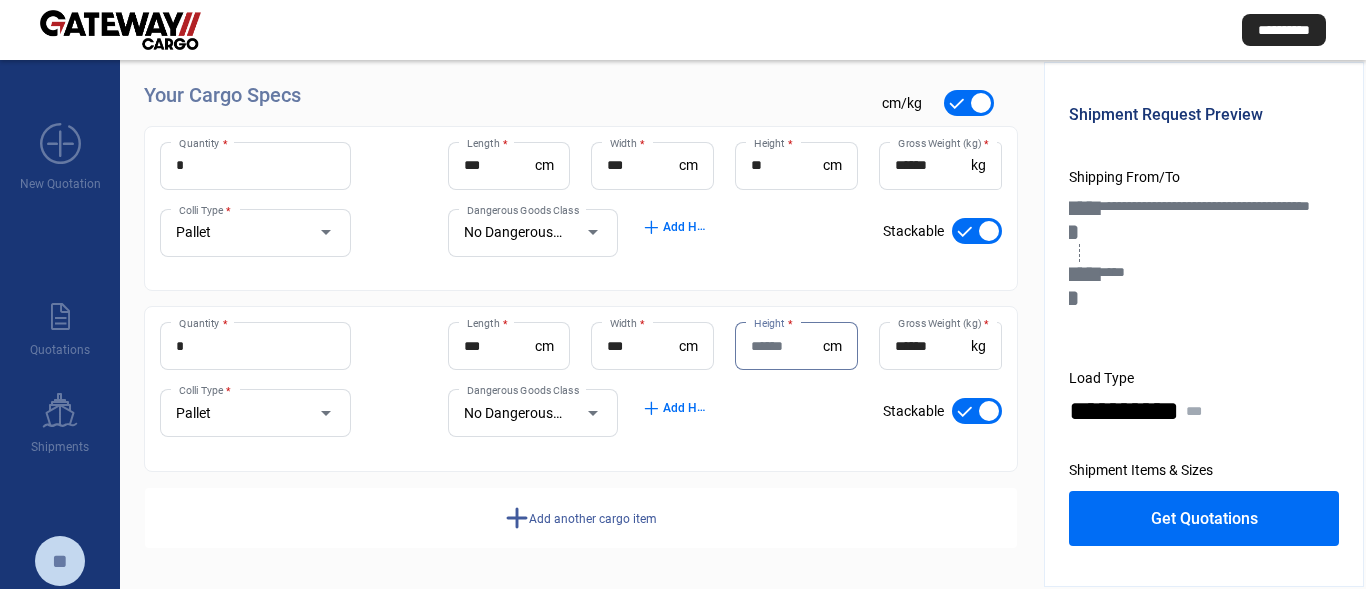 click on "**" at bounding box center (787, 165) 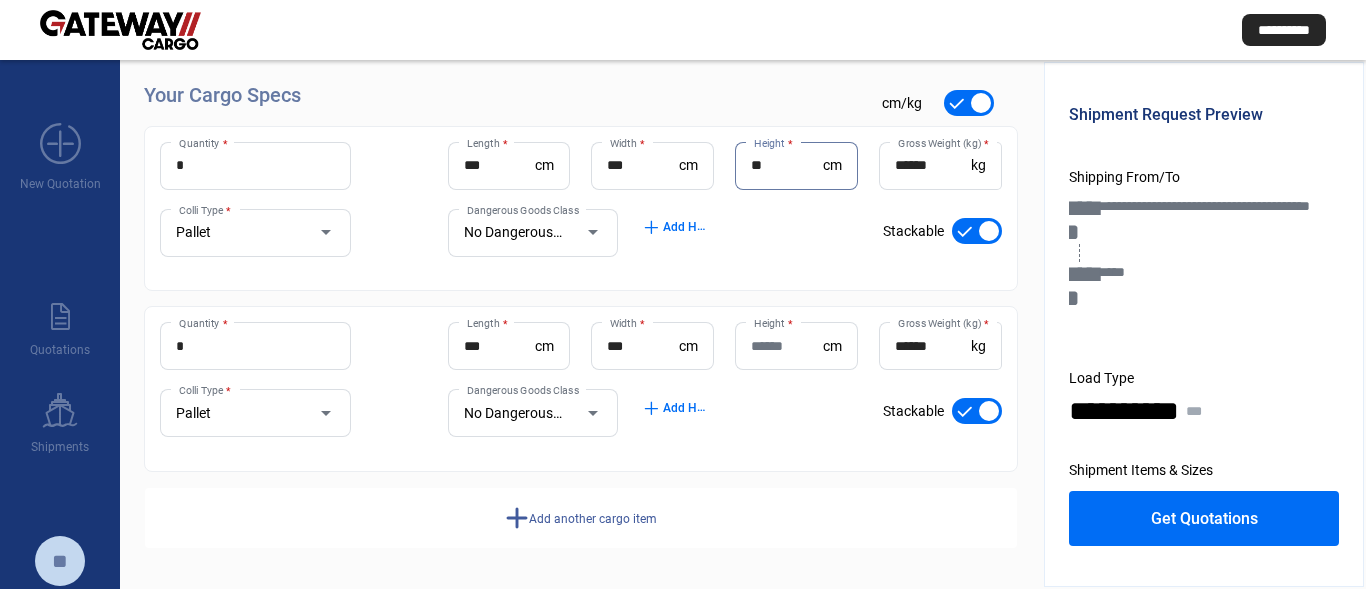 click on "**" at bounding box center (787, 165) 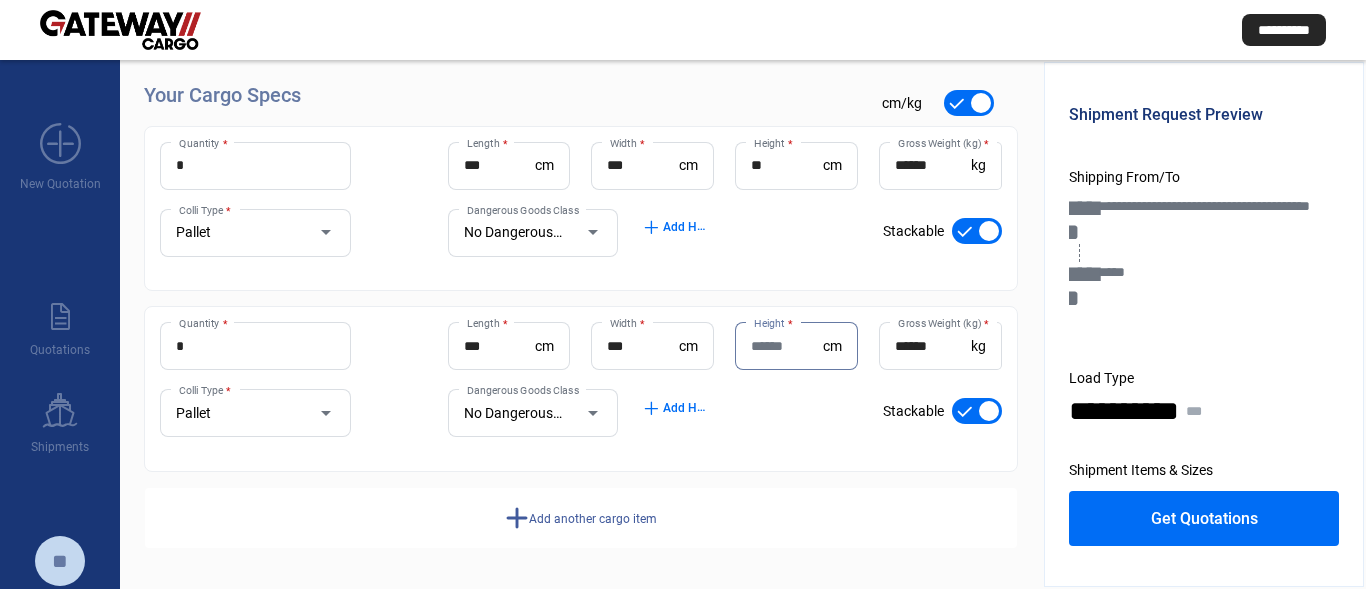 paste on "**" 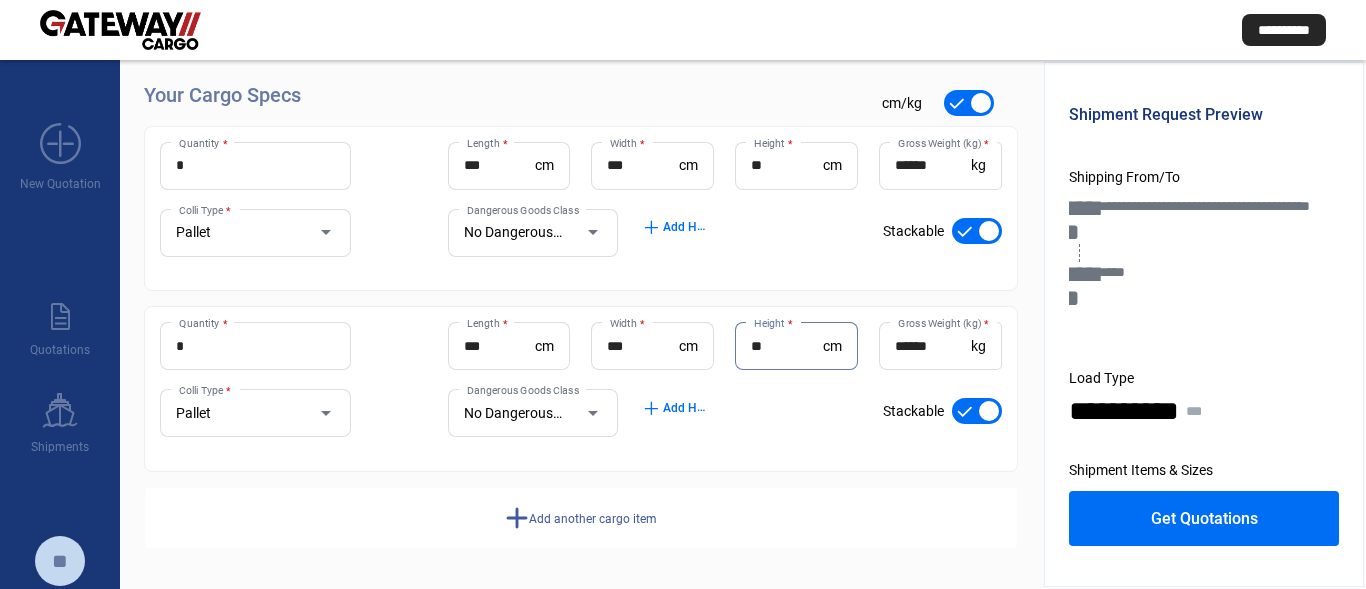 type on "**" 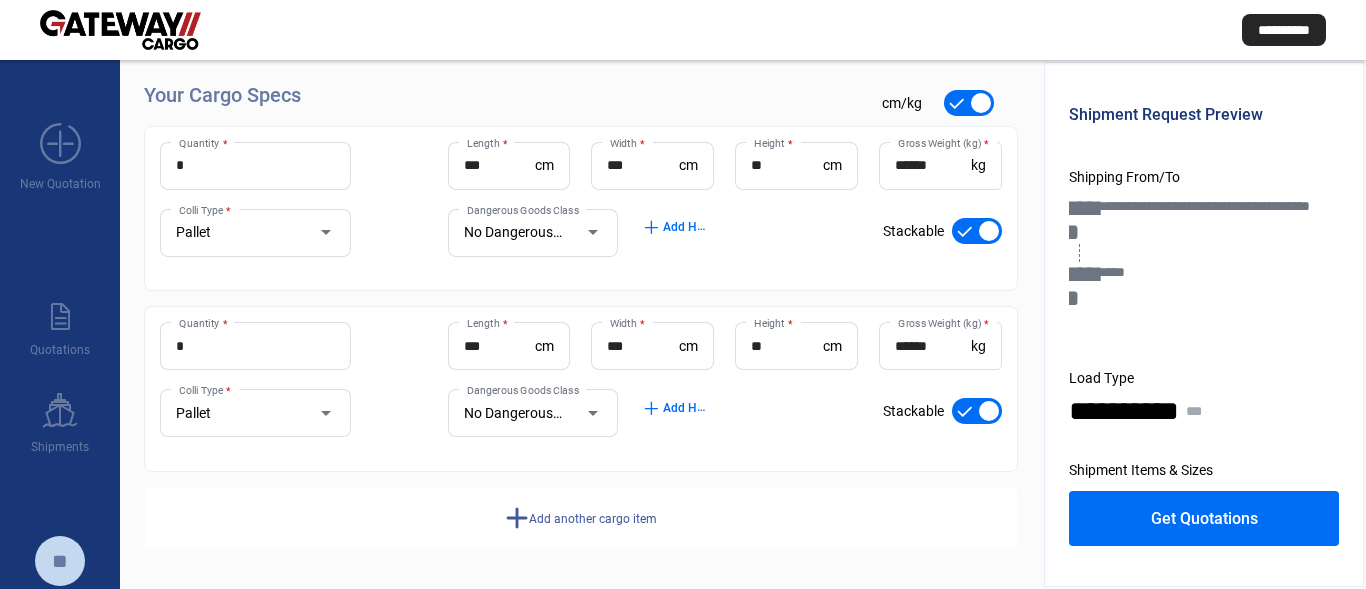 click on "Add another cargo item" 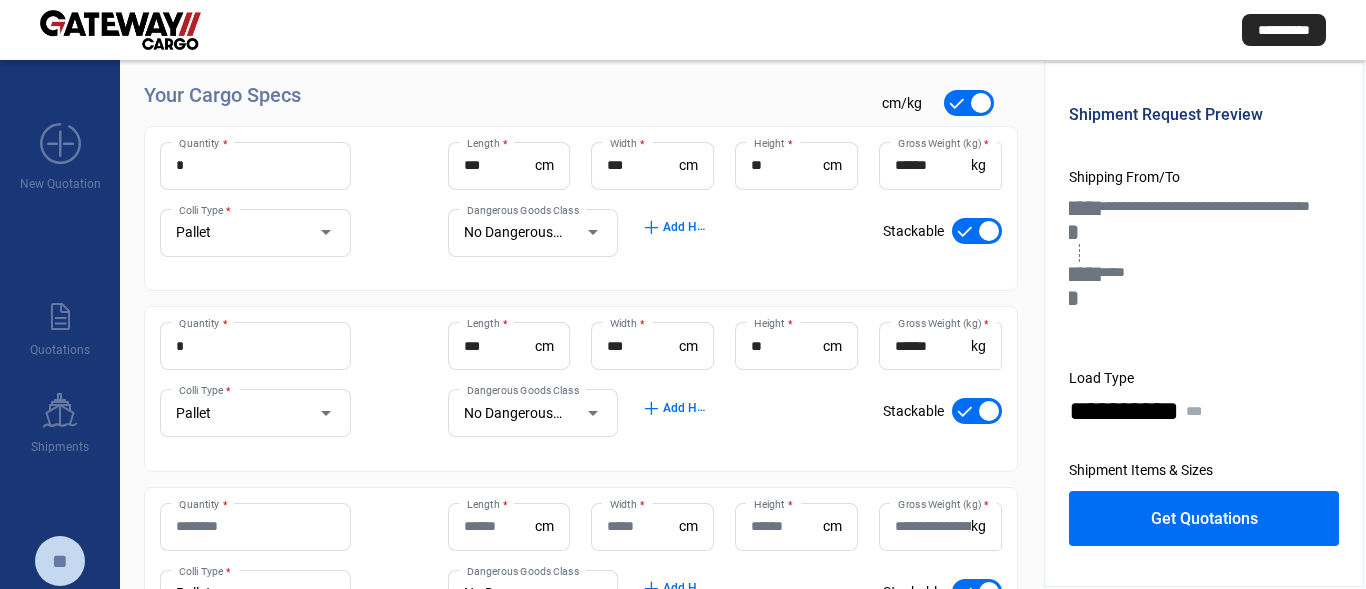 click on "Quantity *" 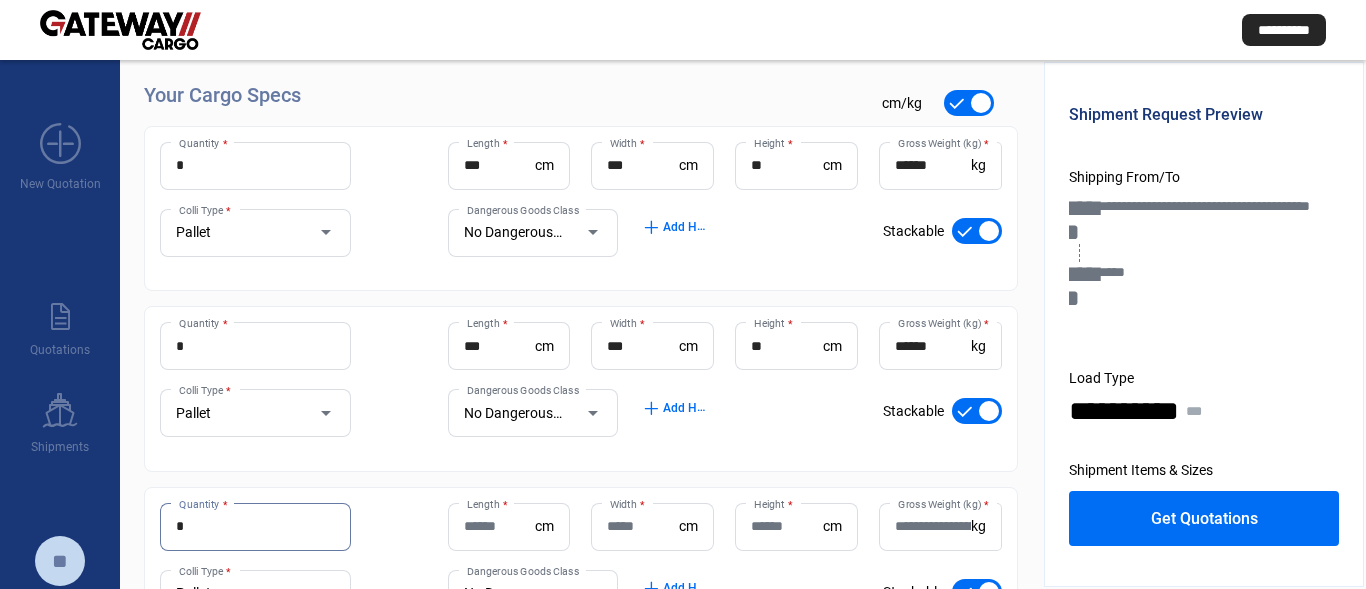 type on "*" 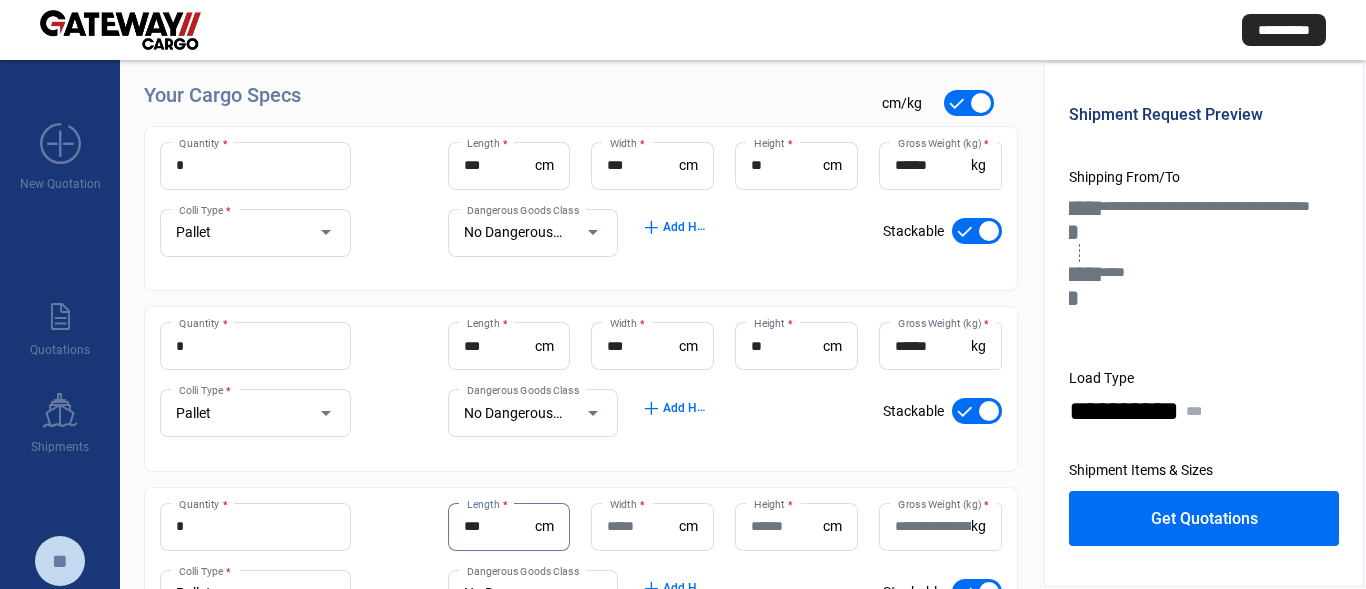 type on "***" 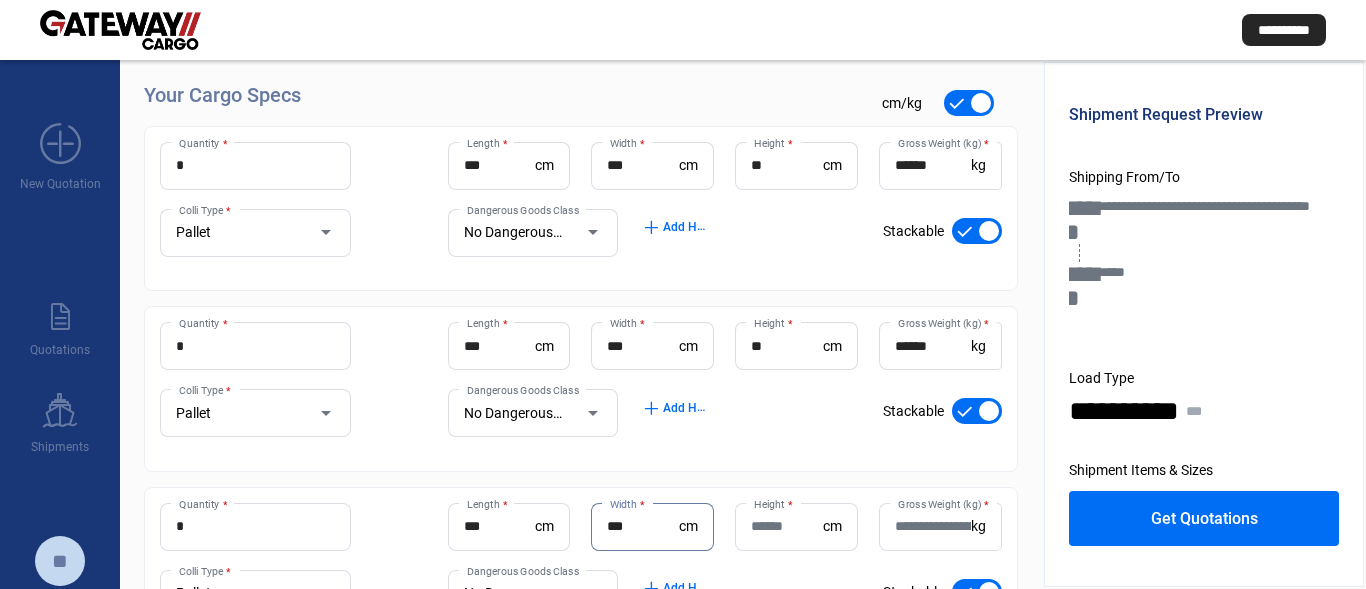 type on "***" 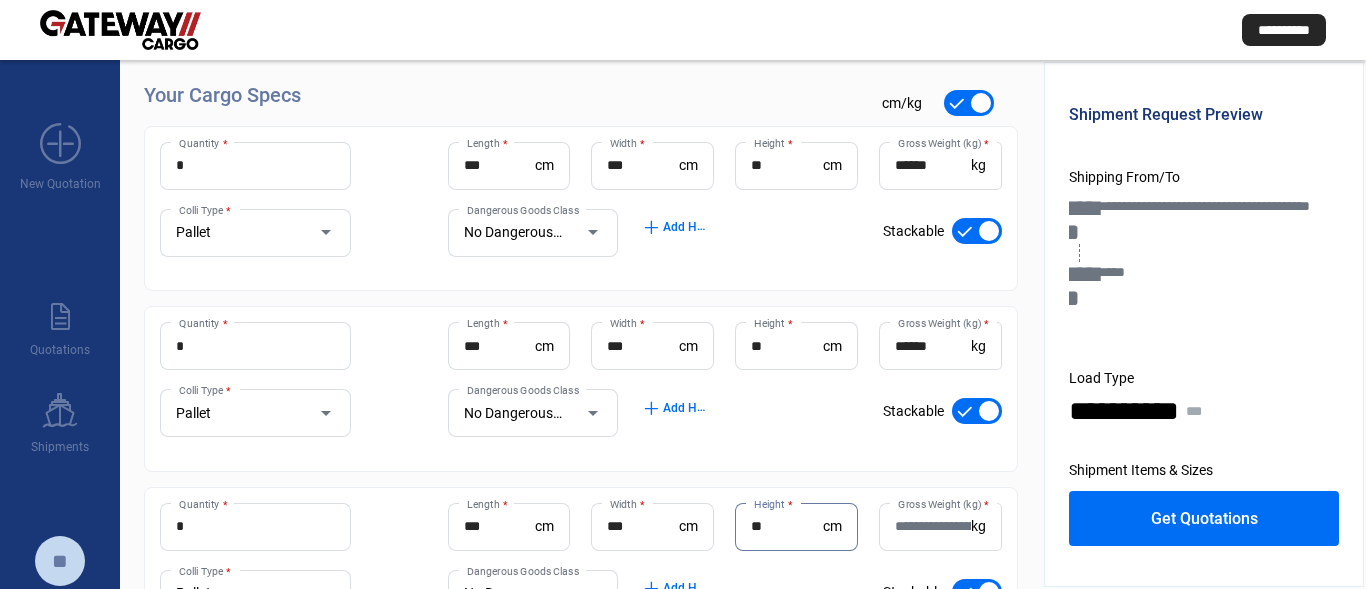 type on "**" 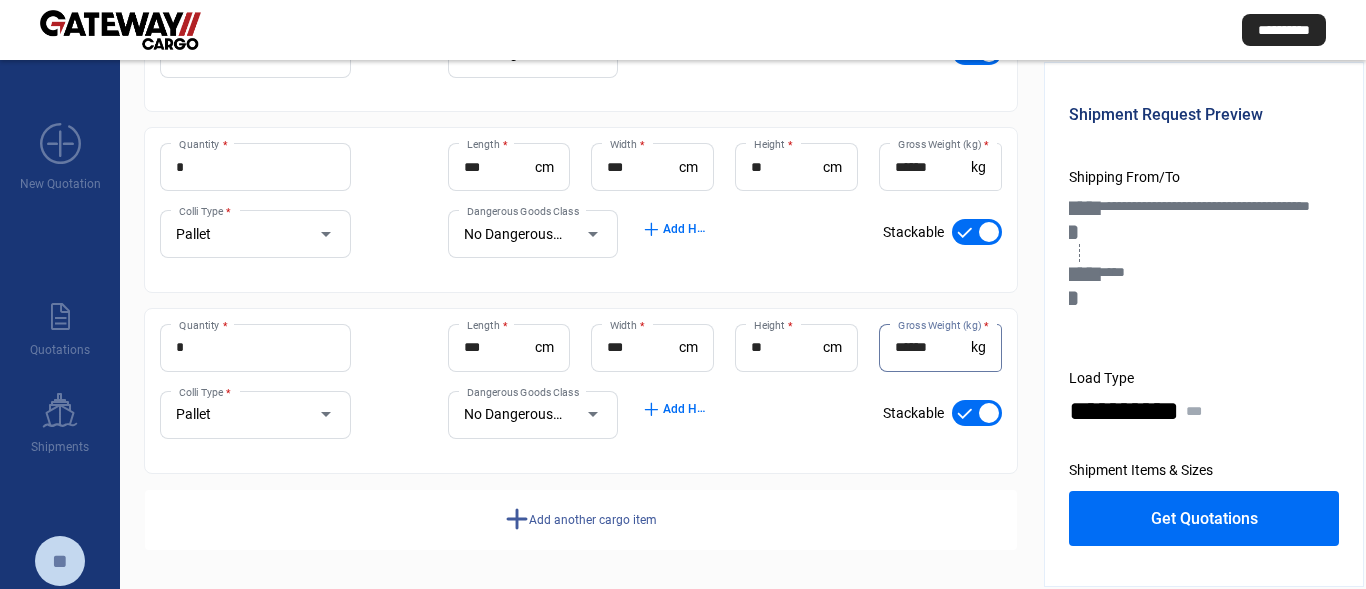 scroll, scrollTop: 416, scrollLeft: 0, axis: vertical 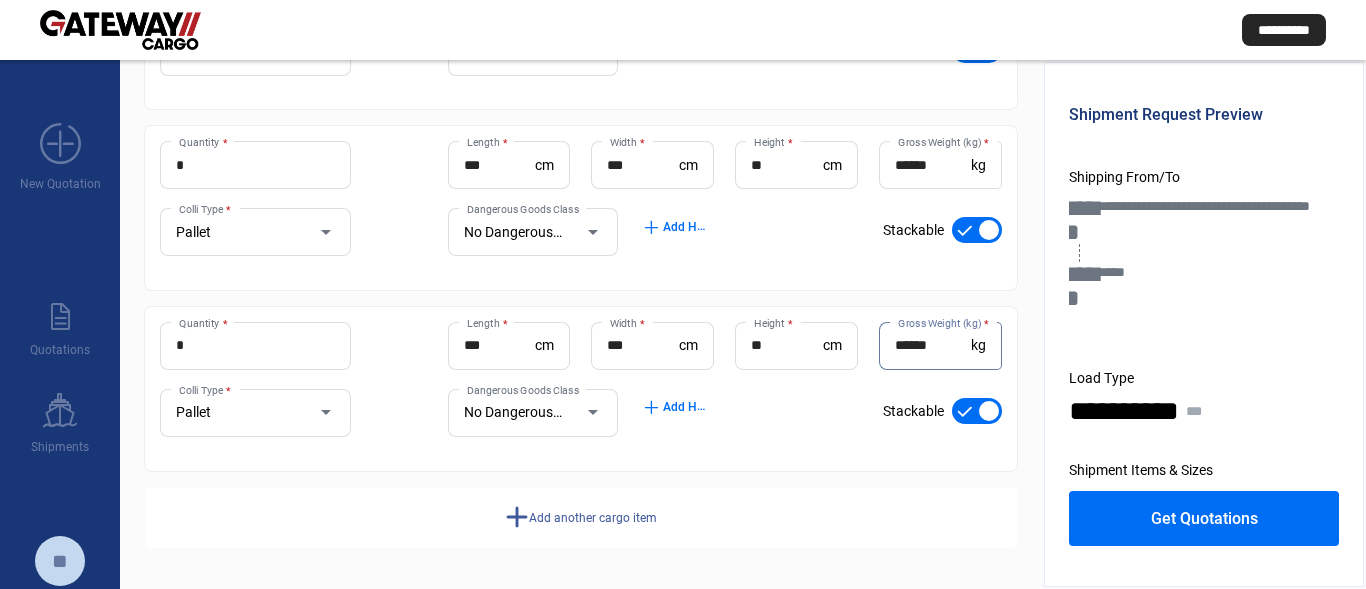 type on "******" 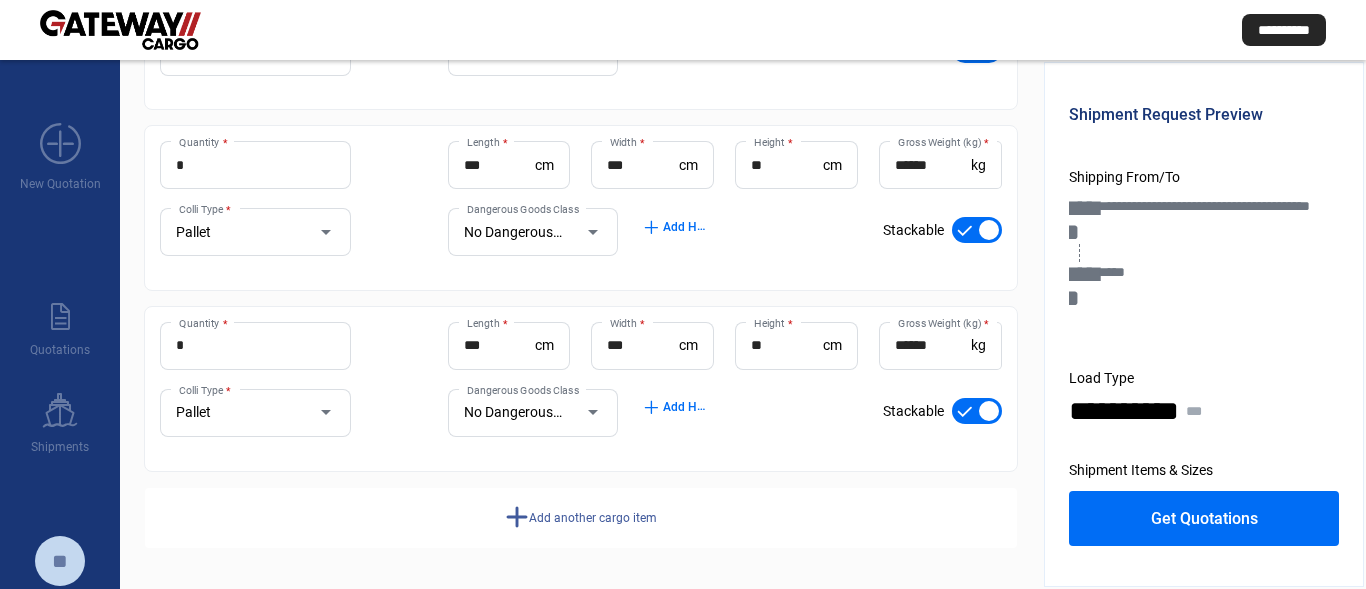 click on "add" 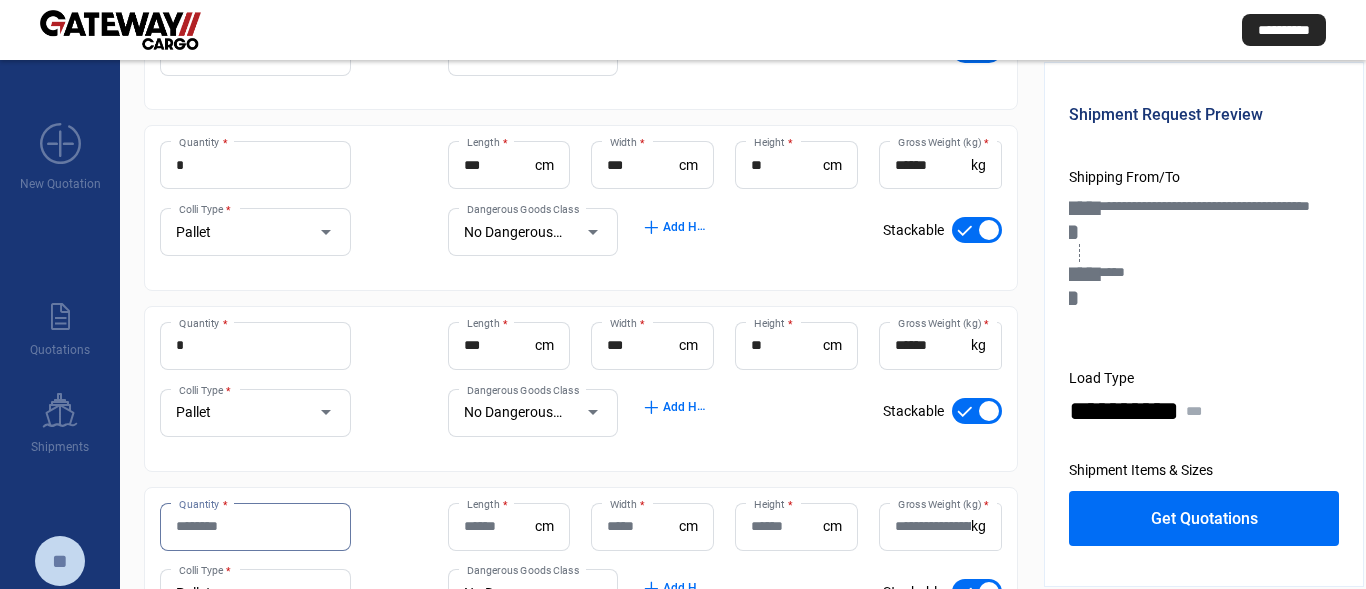 click on "Quantity *" at bounding box center [255, 526] 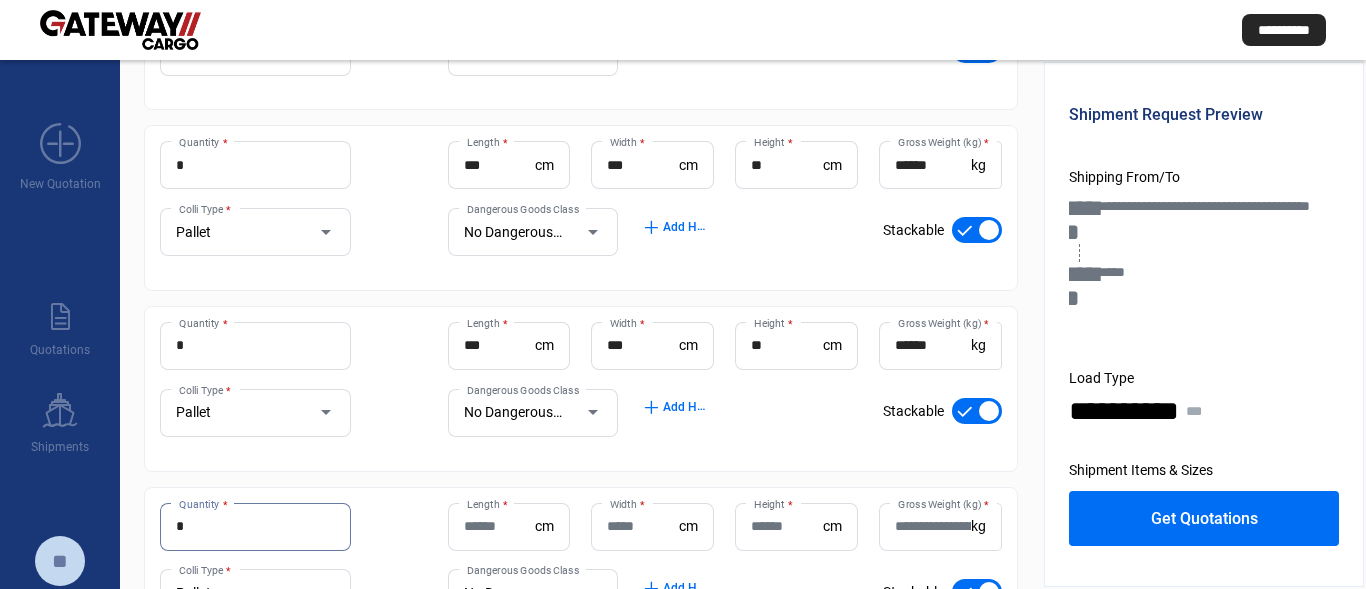 type on "*" 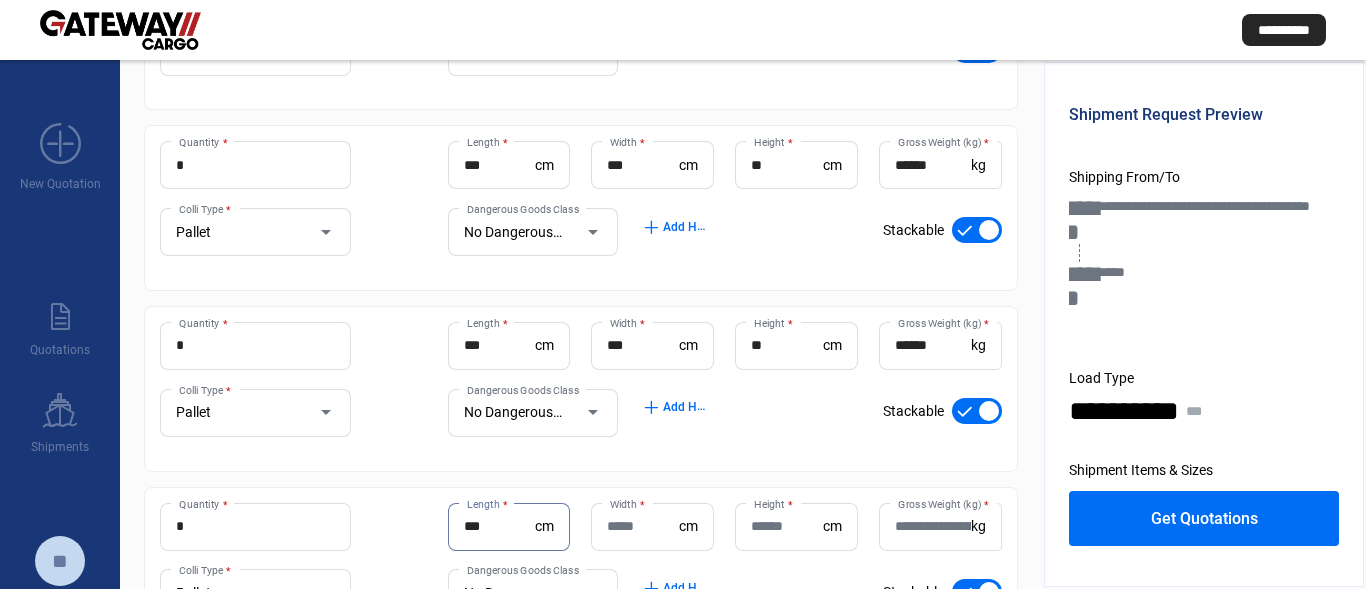 type on "***" 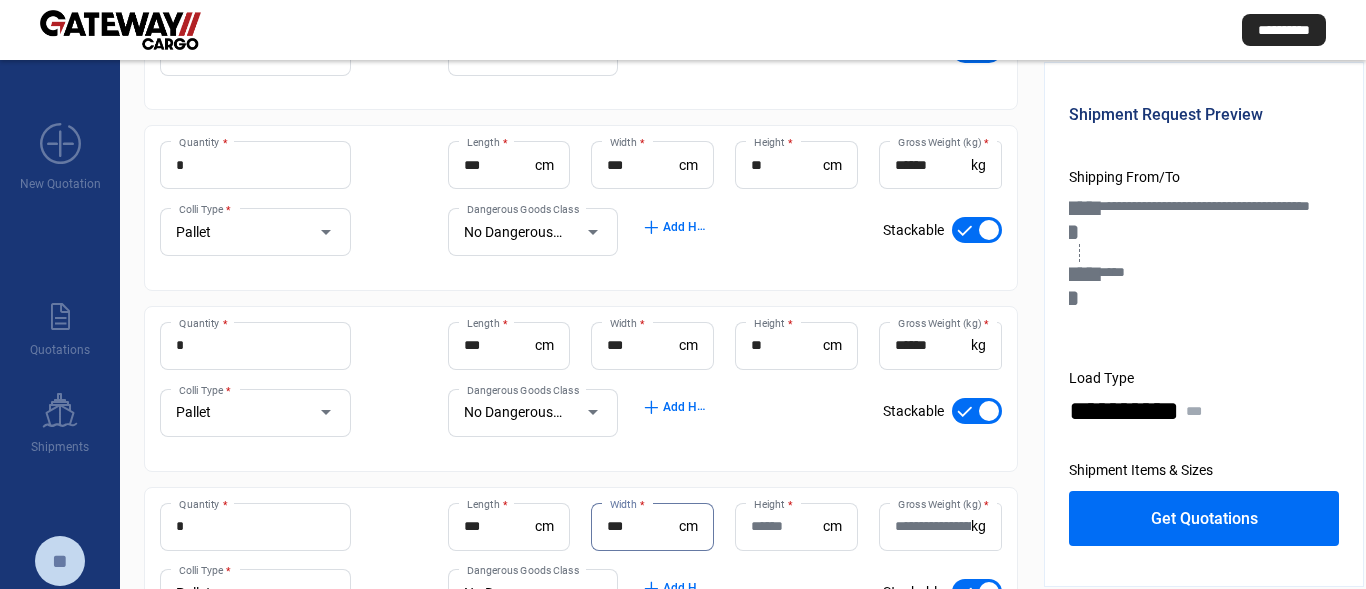 type on "***" 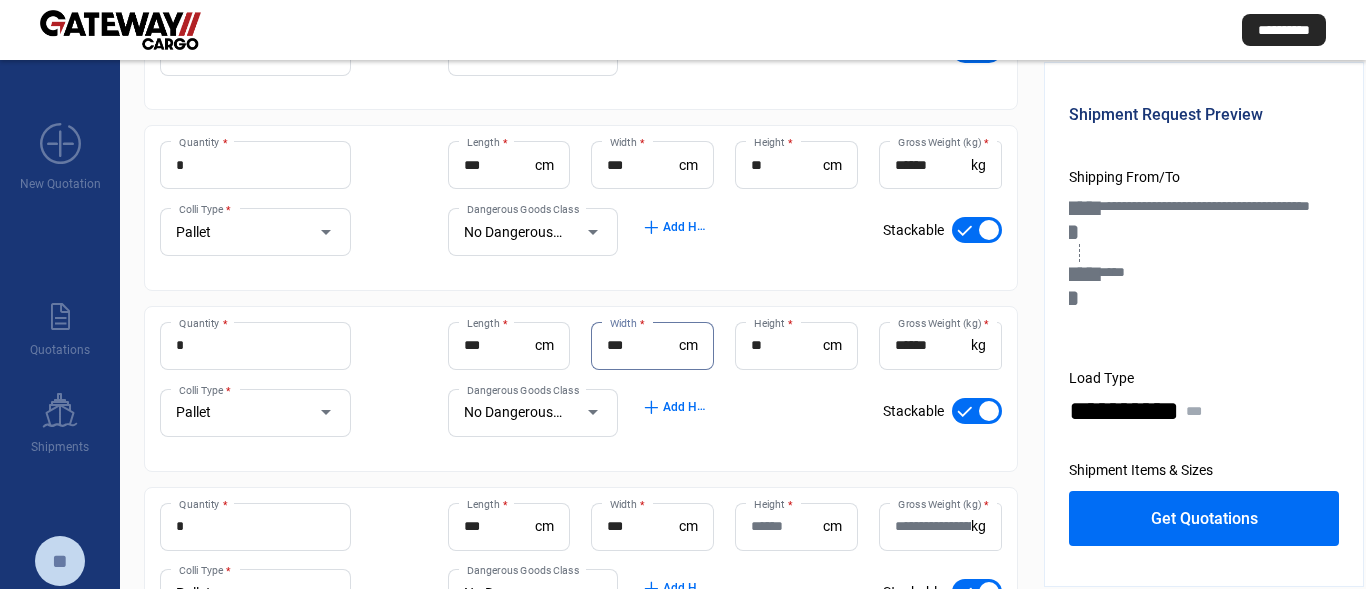 type on "***" 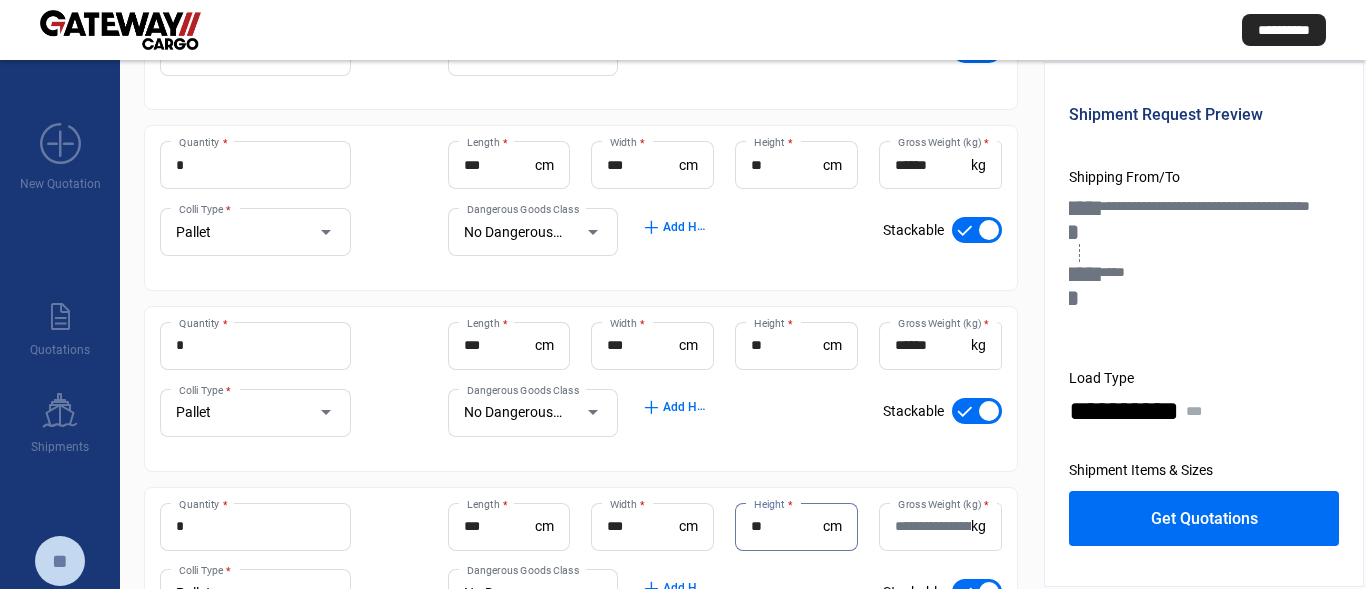 type on "**" 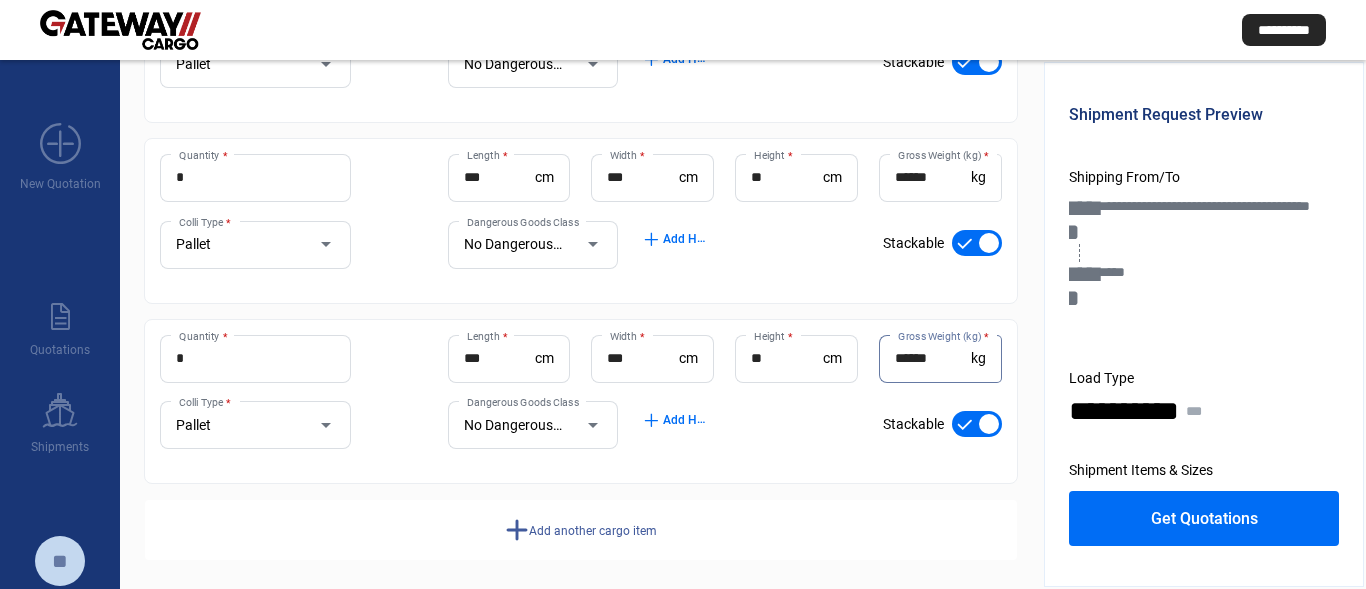 scroll, scrollTop: 596, scrollLeft: 0, axis: vertical 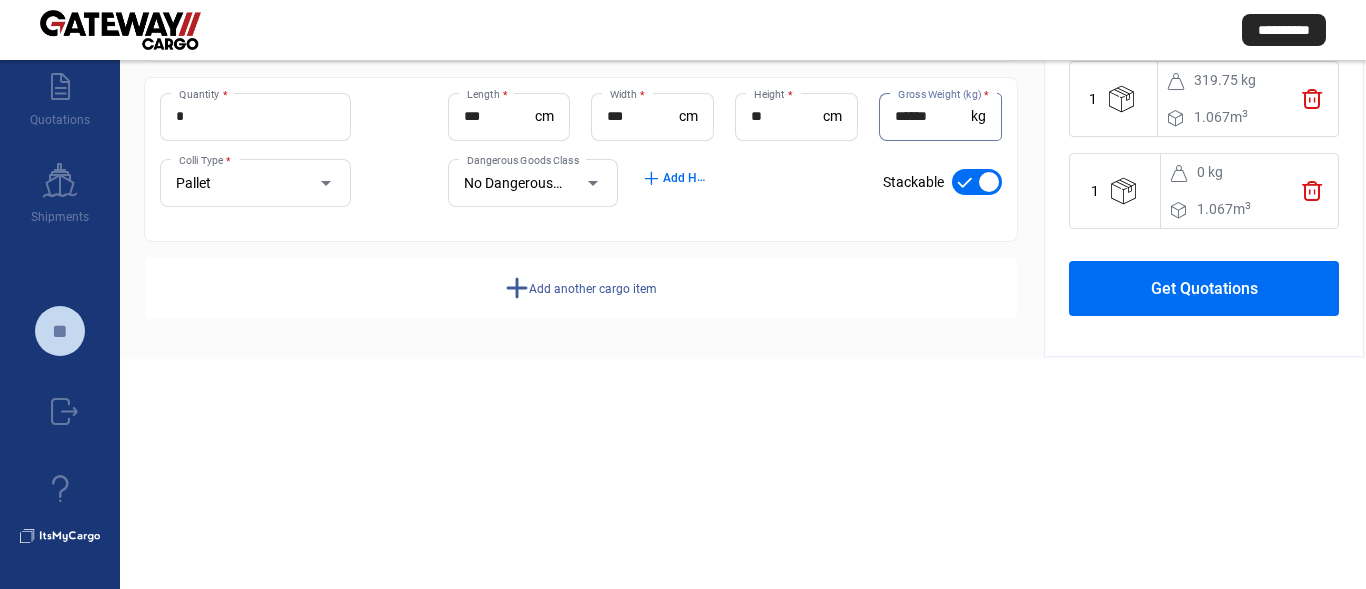 type on "******" 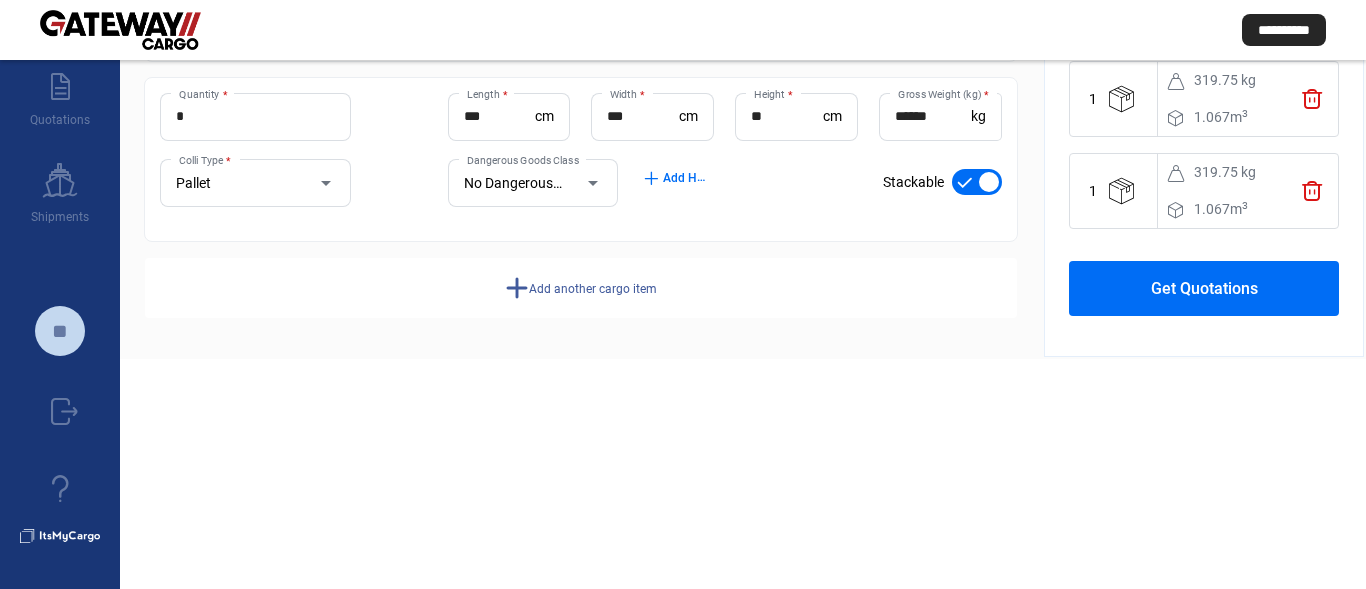 click on "Get Quotations" 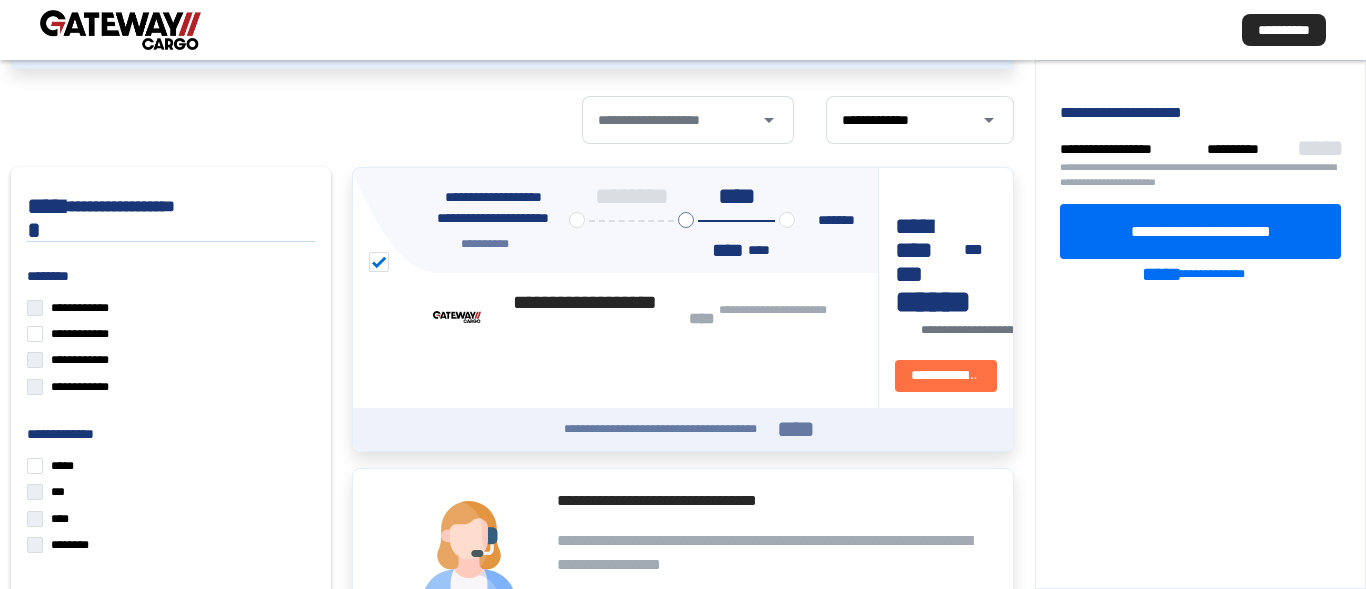 scroll, scrollTop: 230, scrollLeft: 0, axis: vertical 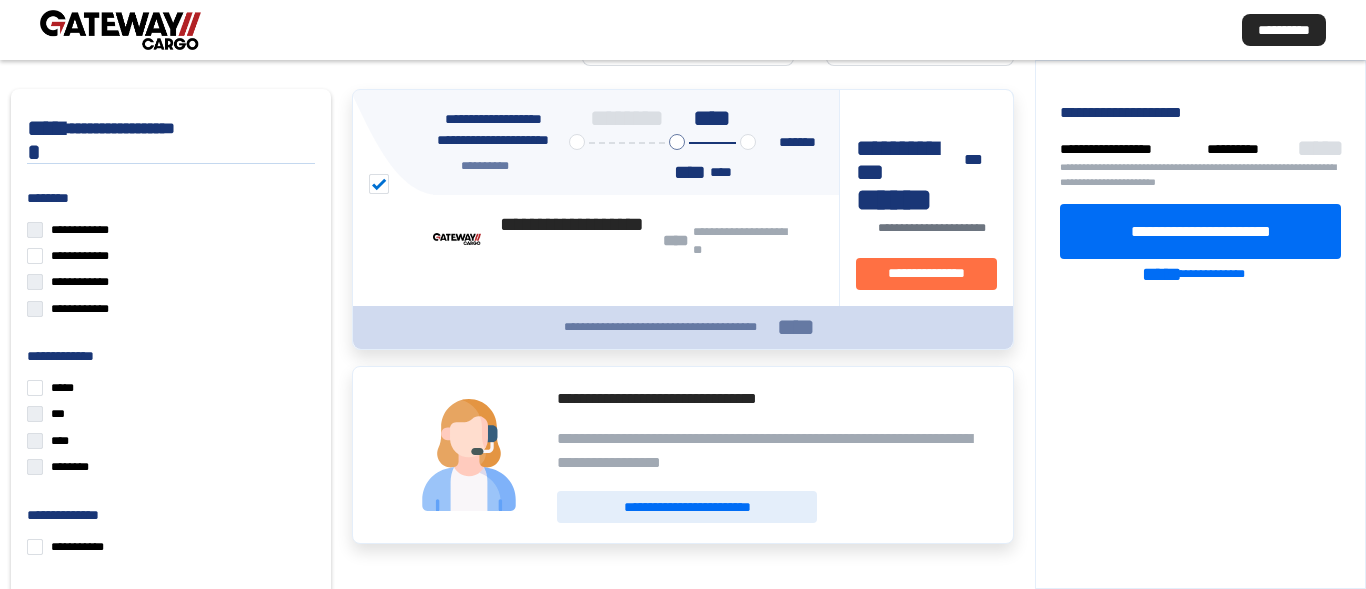 click on "**********" 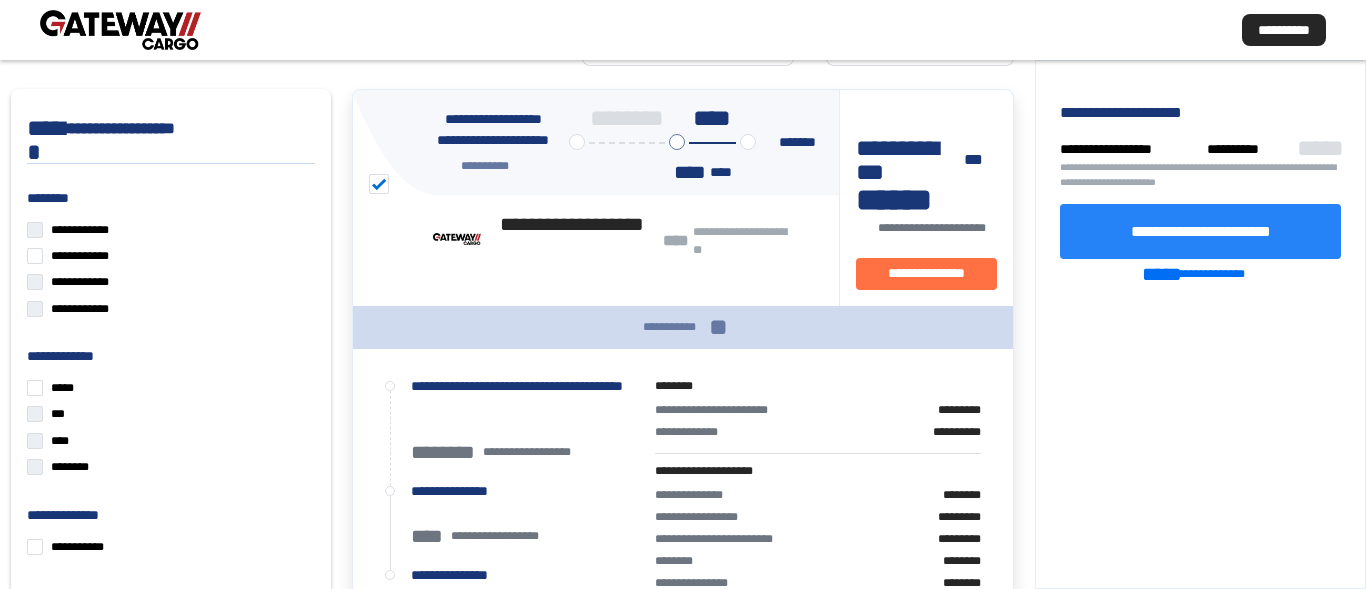 click on "**********" 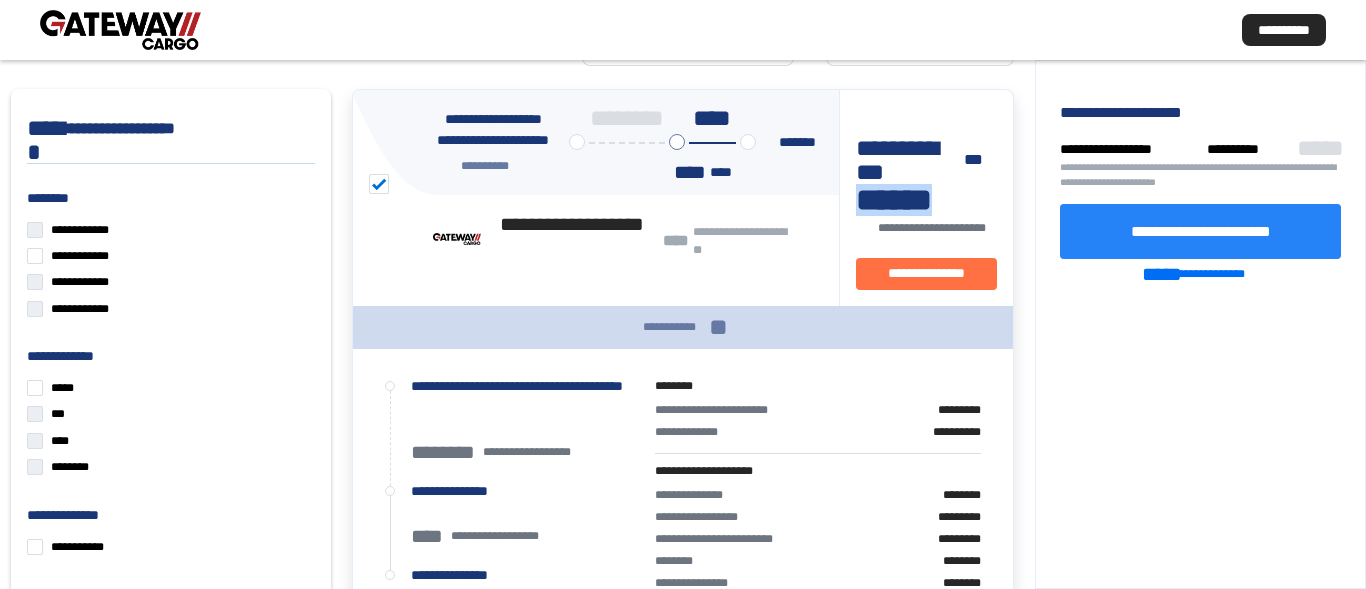 drag, startPoint x: 853, startPoint y: 175, endPoint x: 953, endPoint y: 187, distance: 100.71743 